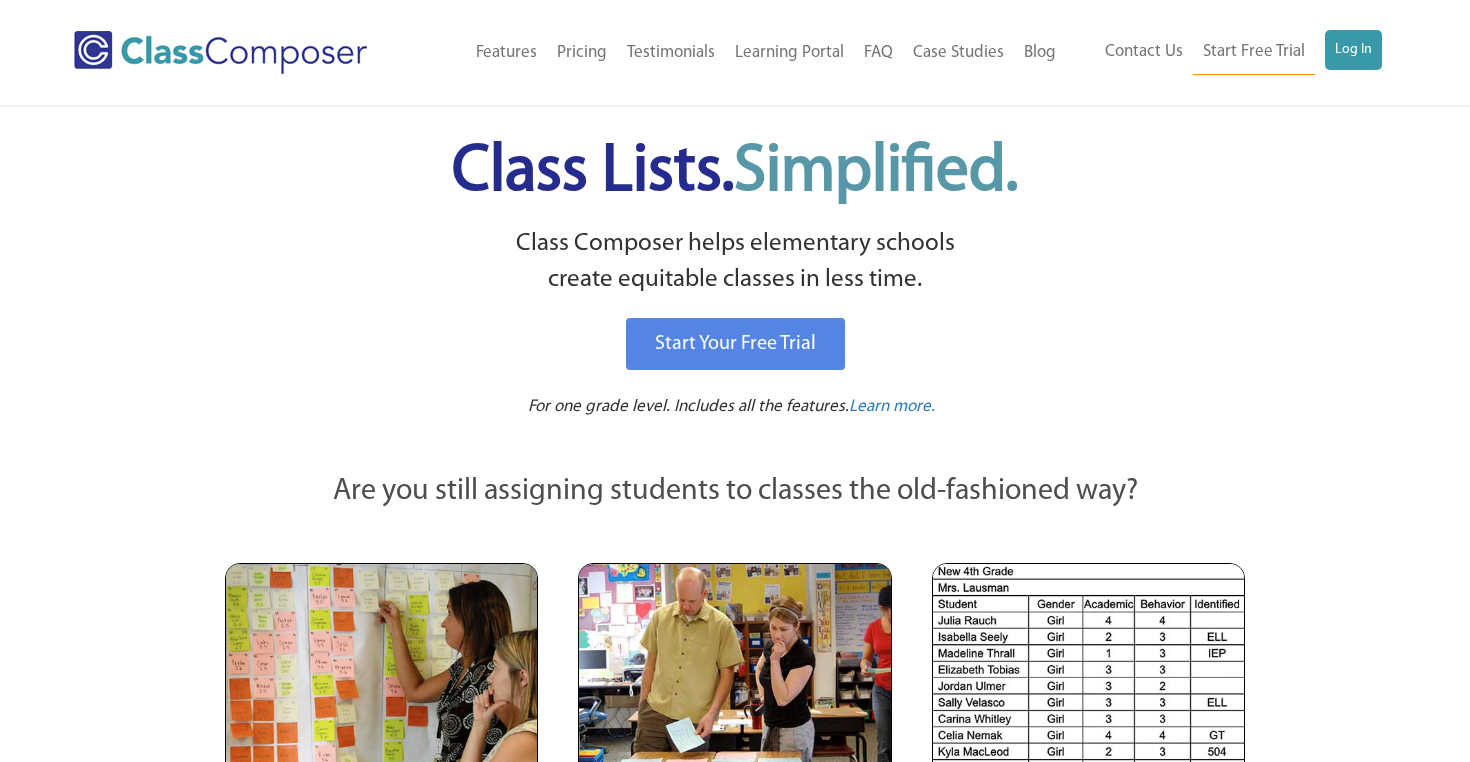 scroll, scrollTop: 0, scrollLeft: 0, axis: both 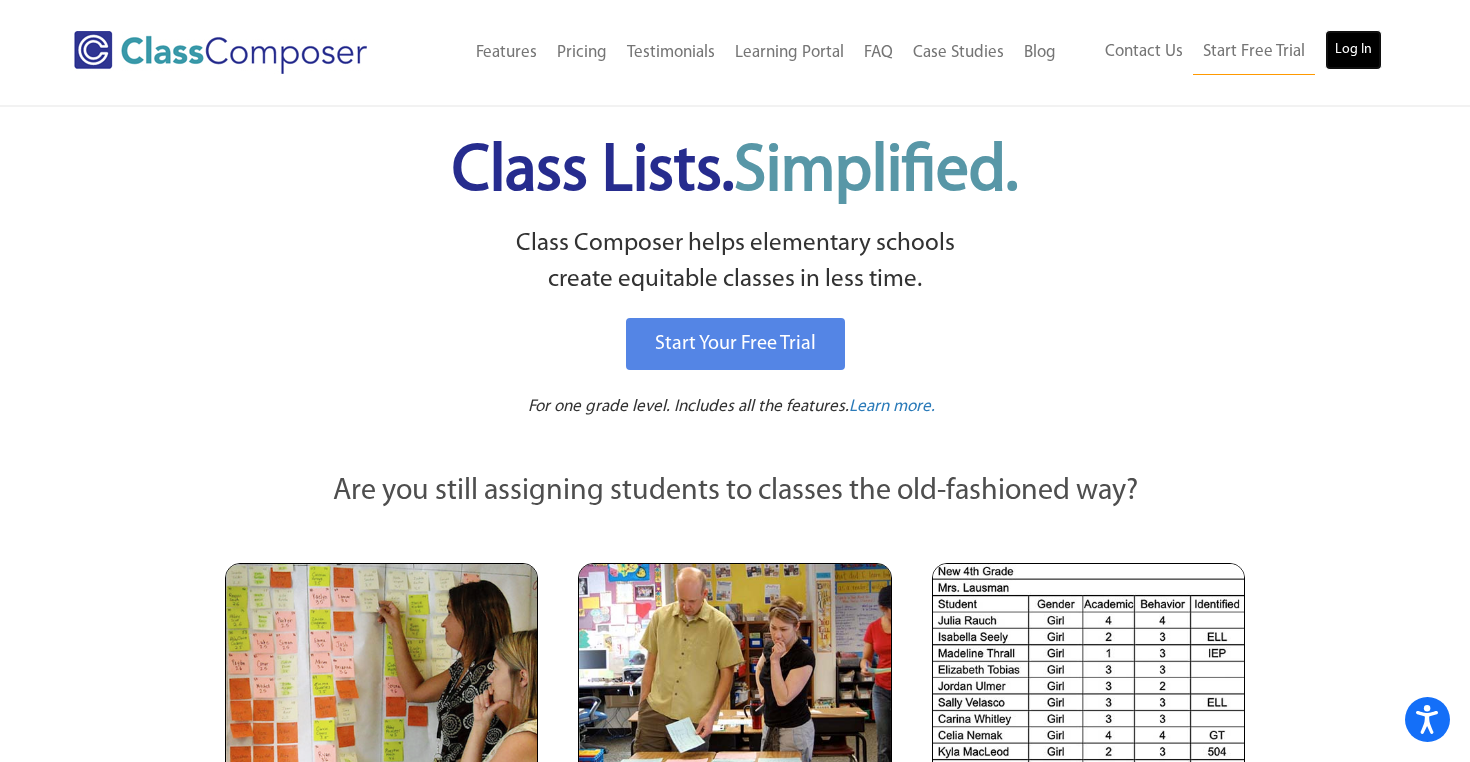 click on "Log In" at bounding box center (1353, 50) 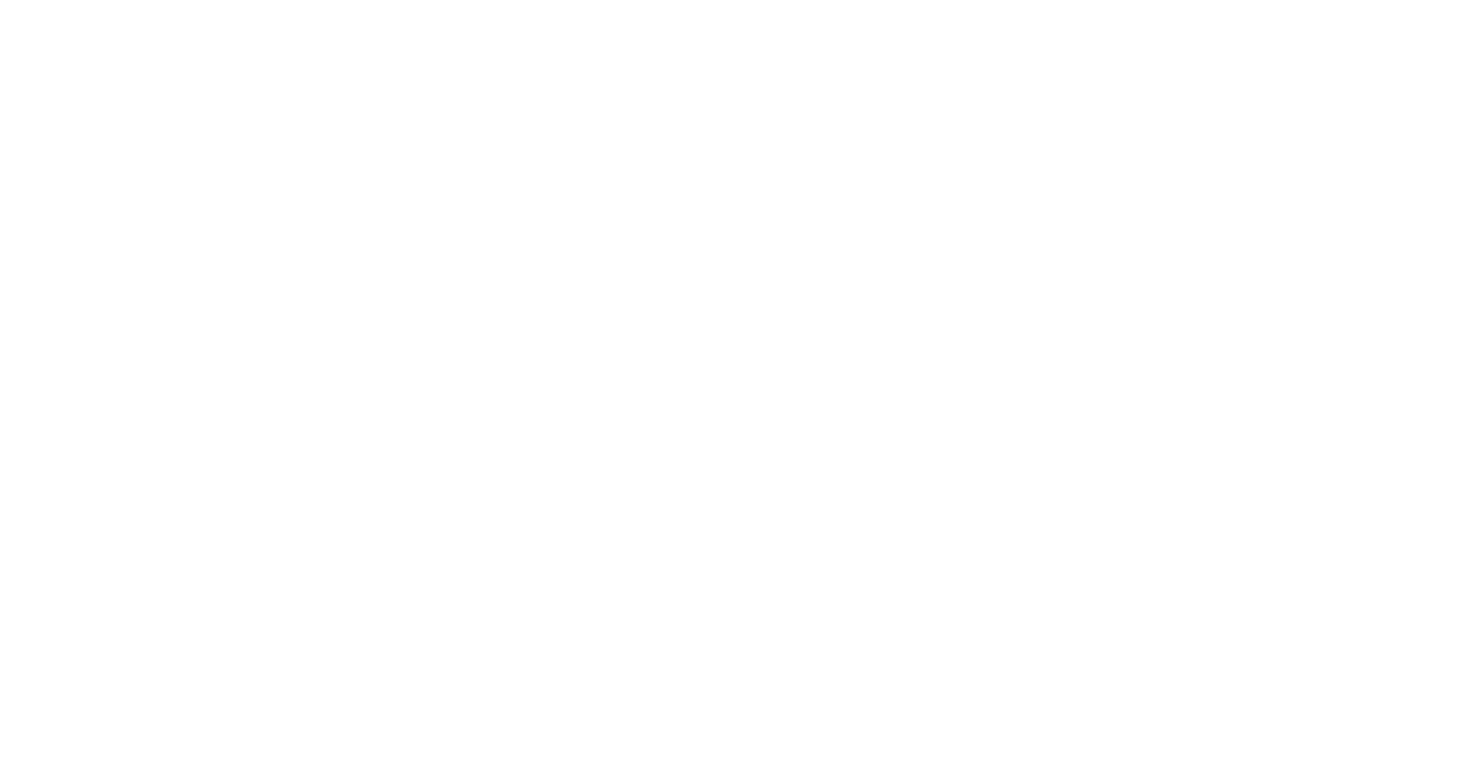 scroll, scrollTop: 0, scrollLeft: 0, axis: both 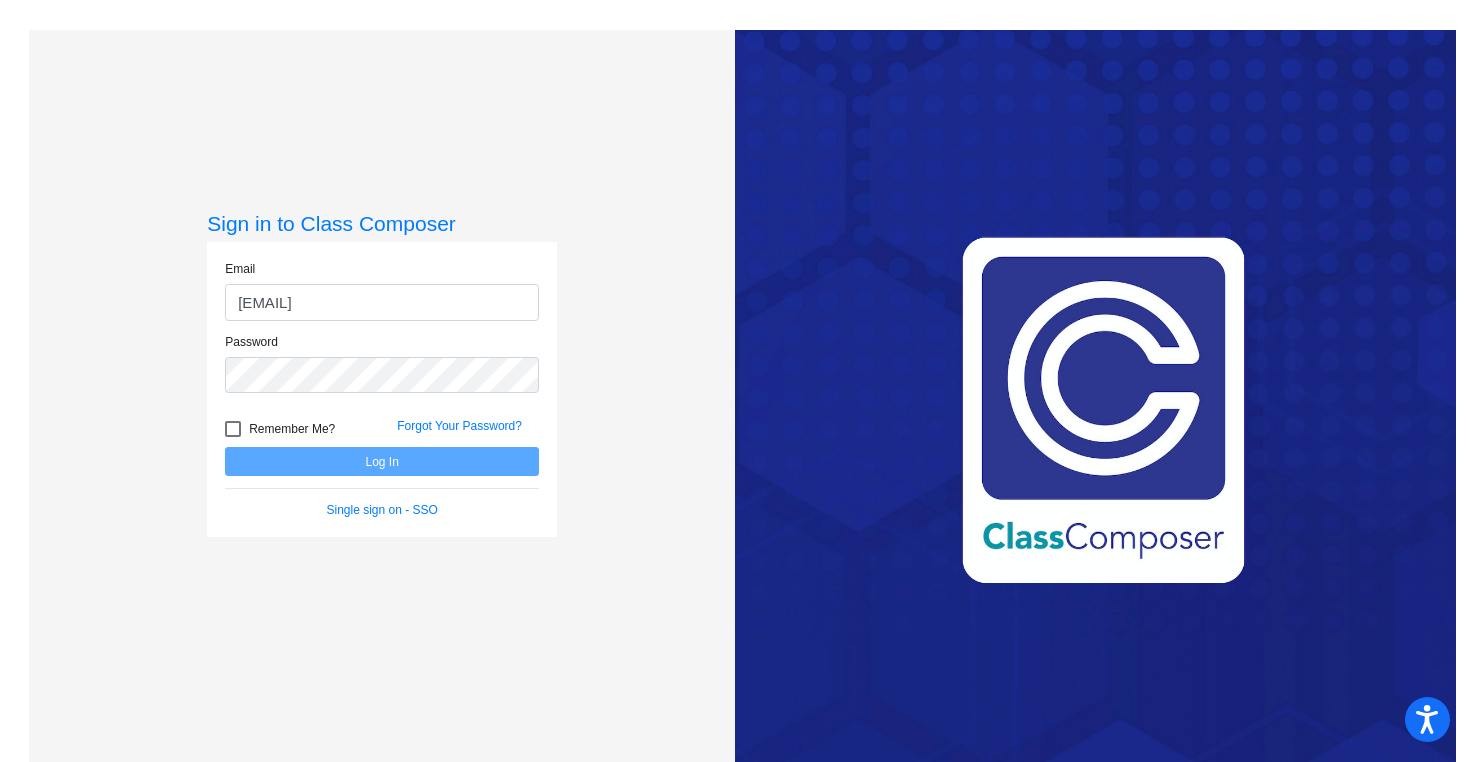 type on "[EMAIL]" 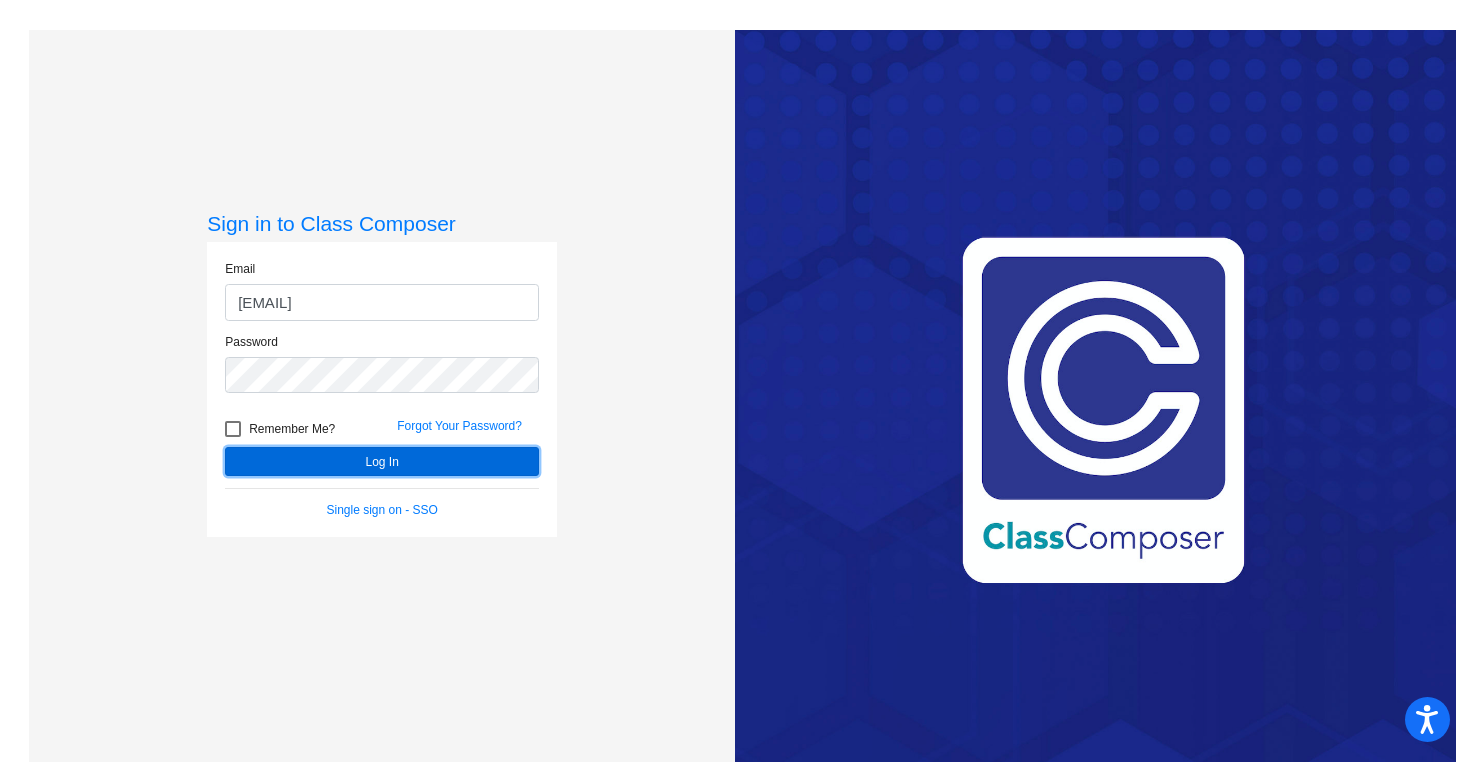 click on "Log In" 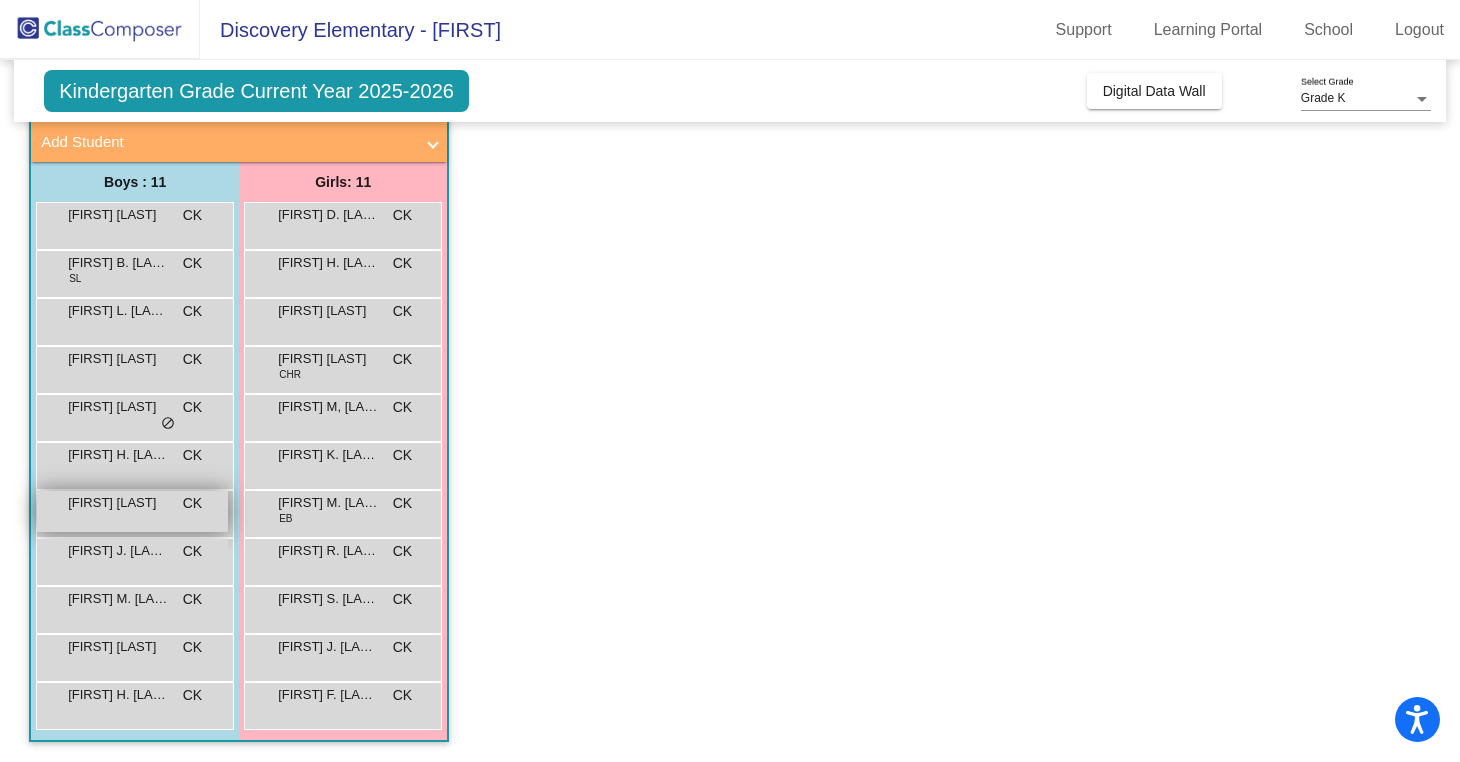 scroll, scrollTop: 0, scrollLeft: 0, axis: both 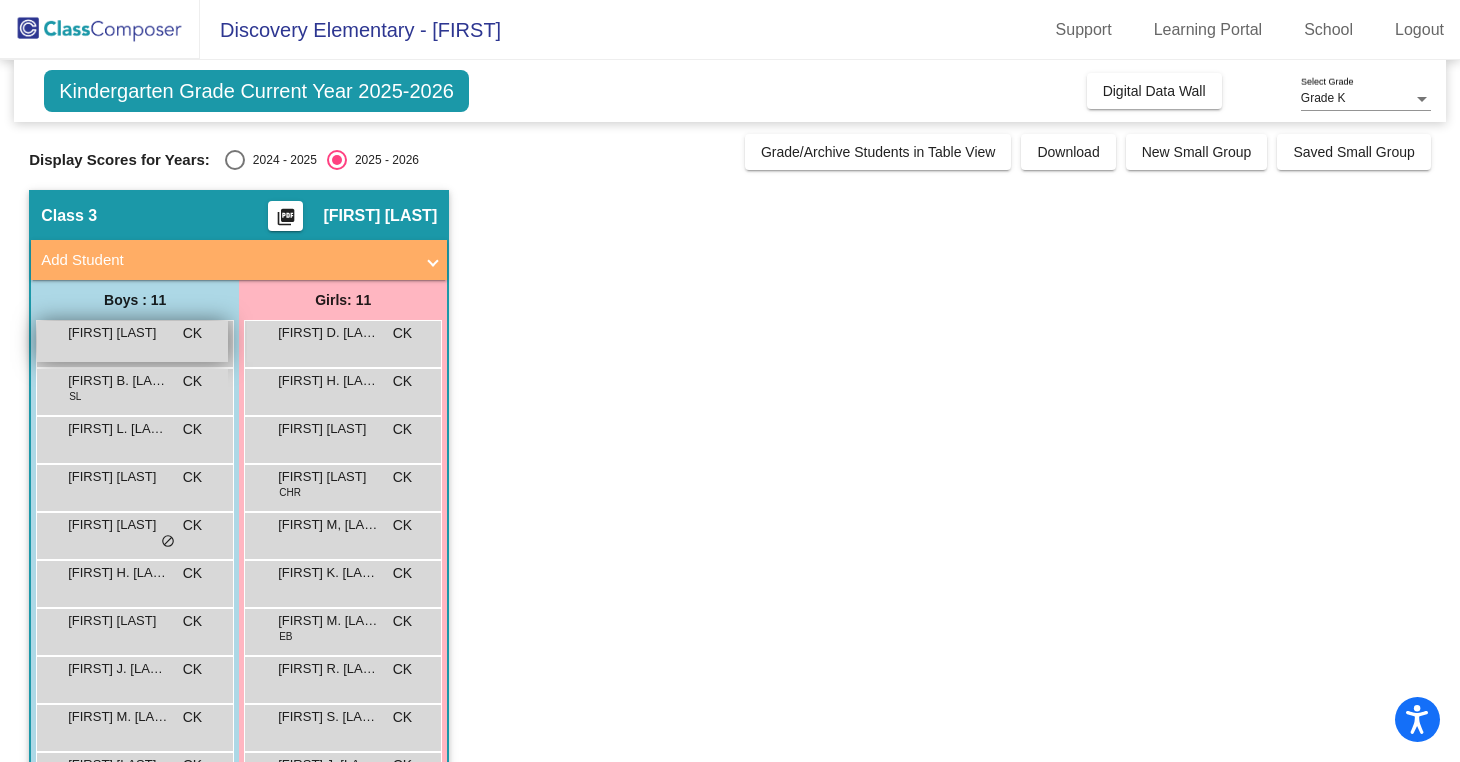 click on "[FIRST] [LAST] CK lock do_not_disturb_alt" at bounding box center (132, 341) 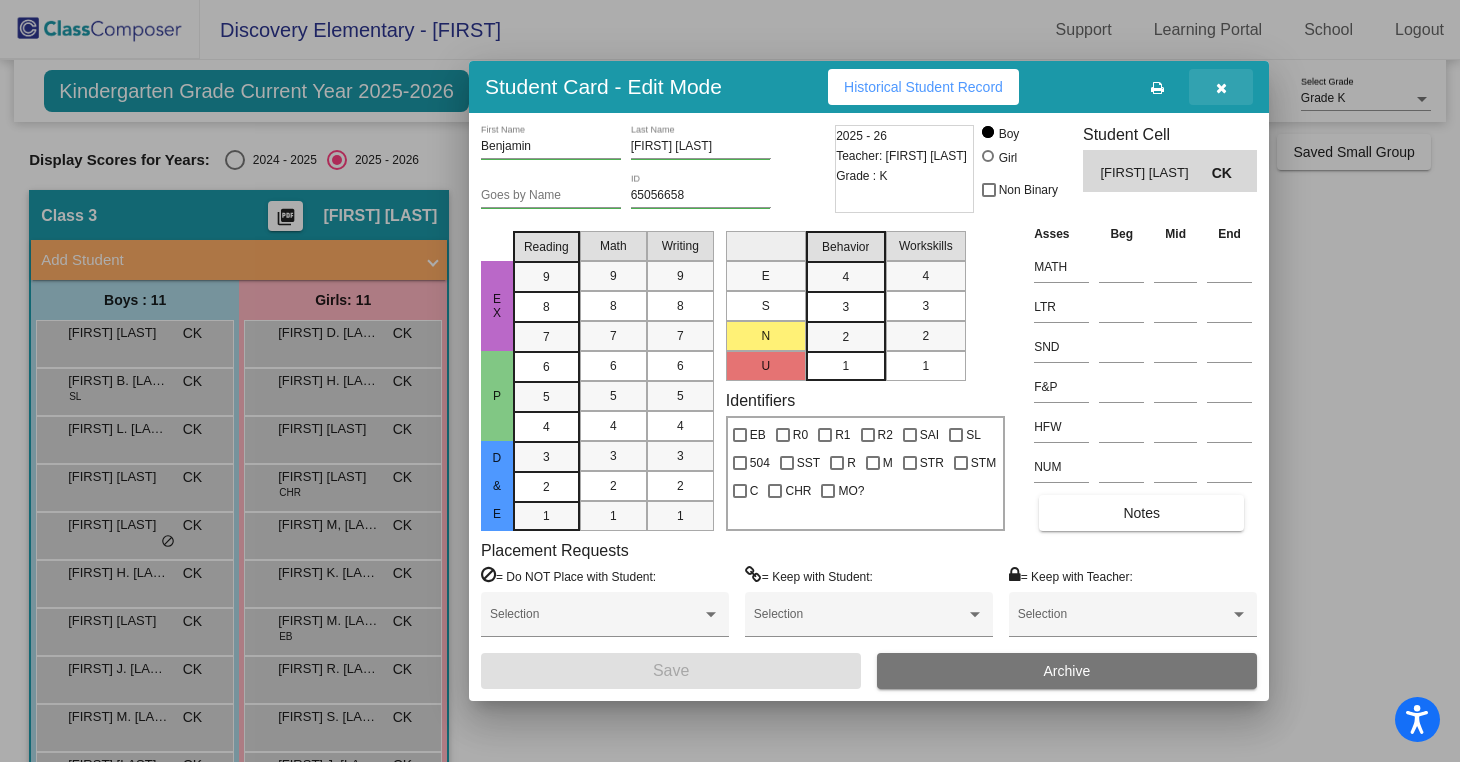 click at bounding box center (1221, 88) 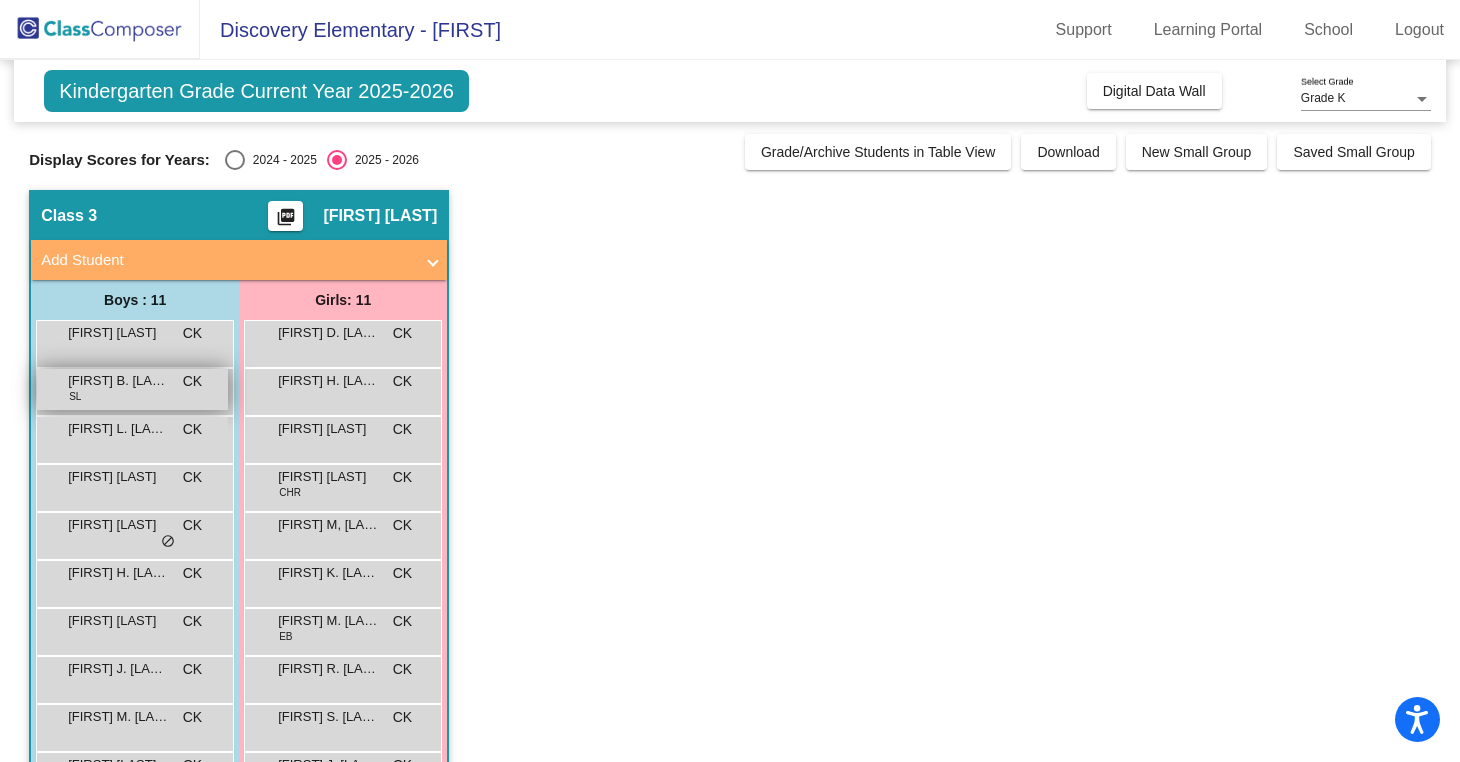 click on "[FIRST] B. [LAST] SL CK lock do_not_disturb_alt" at bounding box center [132, 389] 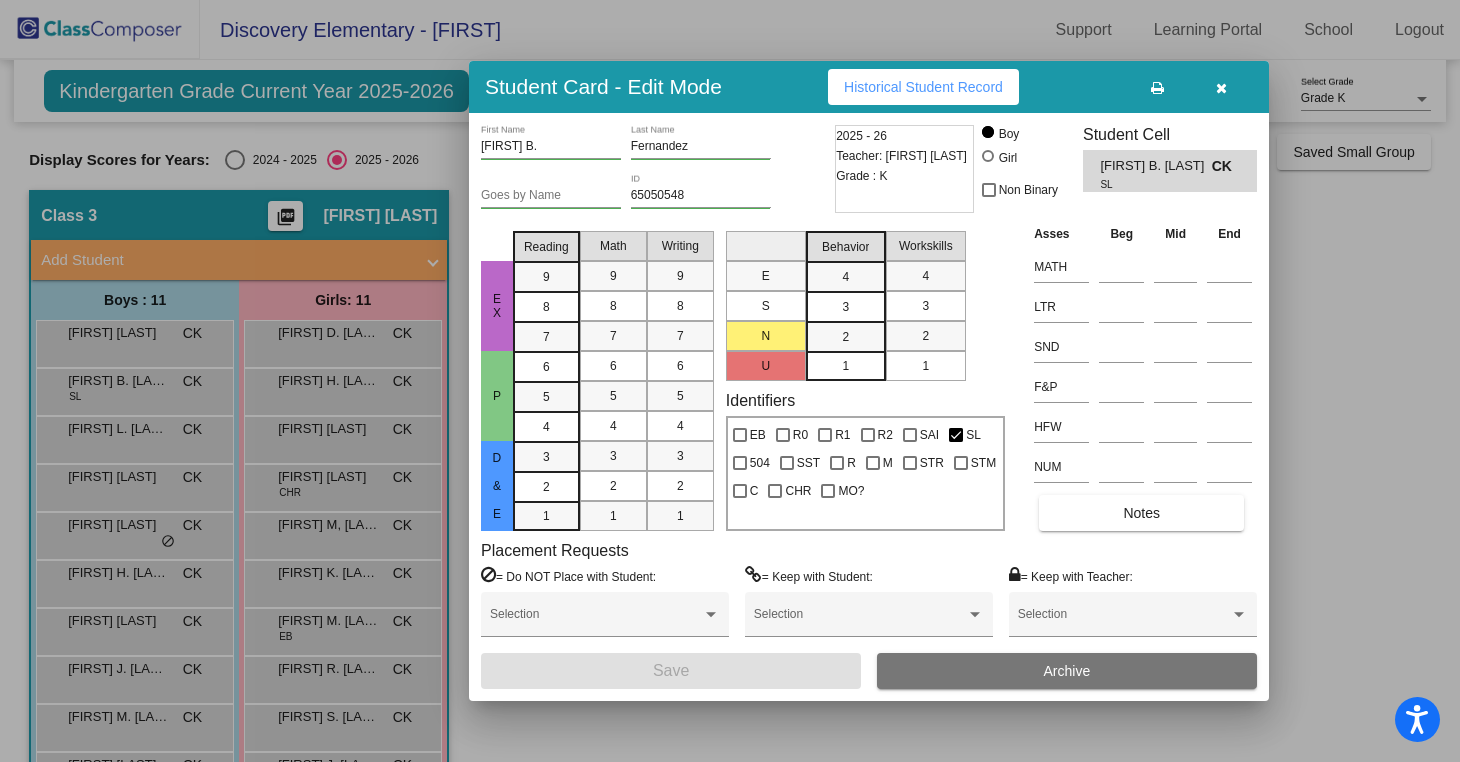 click at bounding box center [1221, 88] 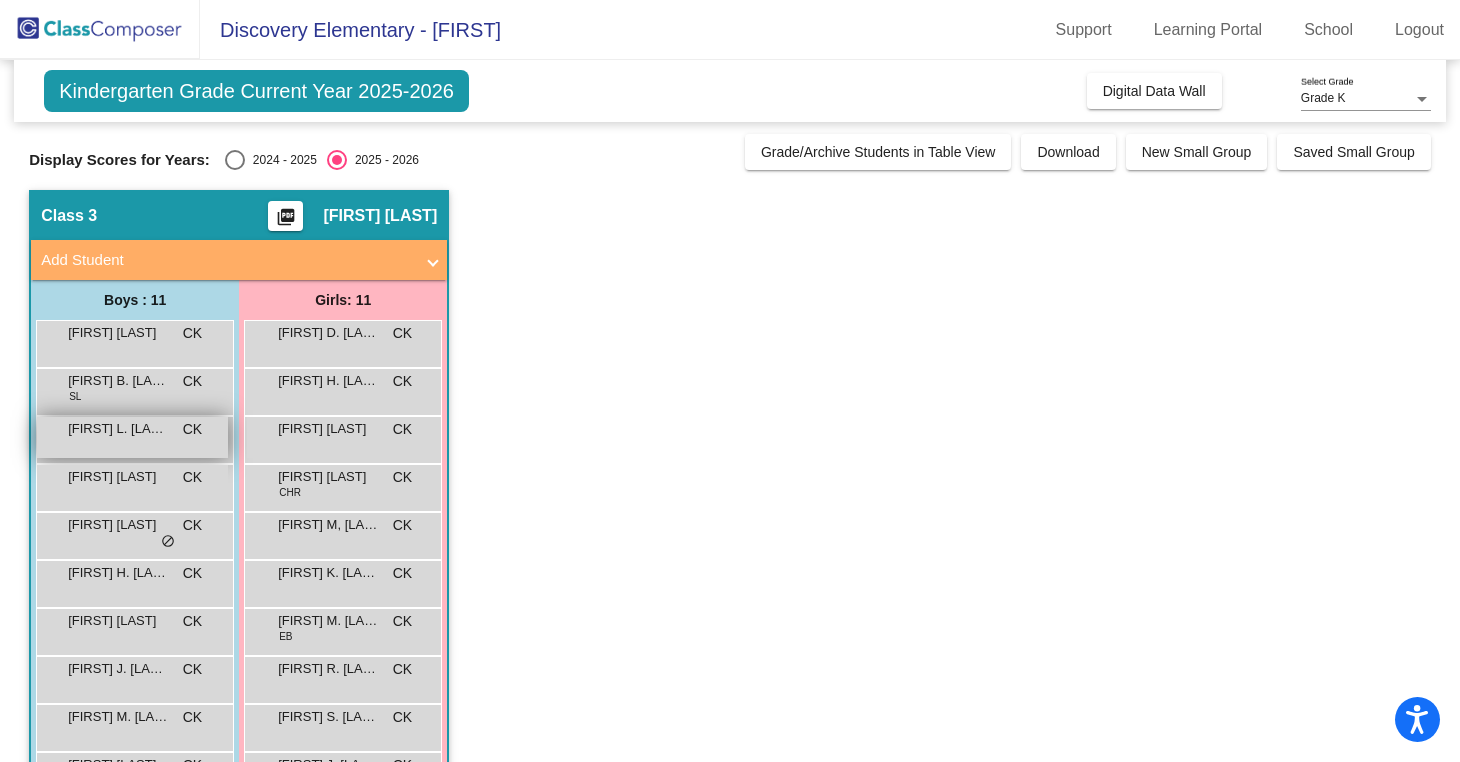 click on "[FIRST] L. [LAST] CK lock do_not_disturb_alt" at bounding box center [132, 437] 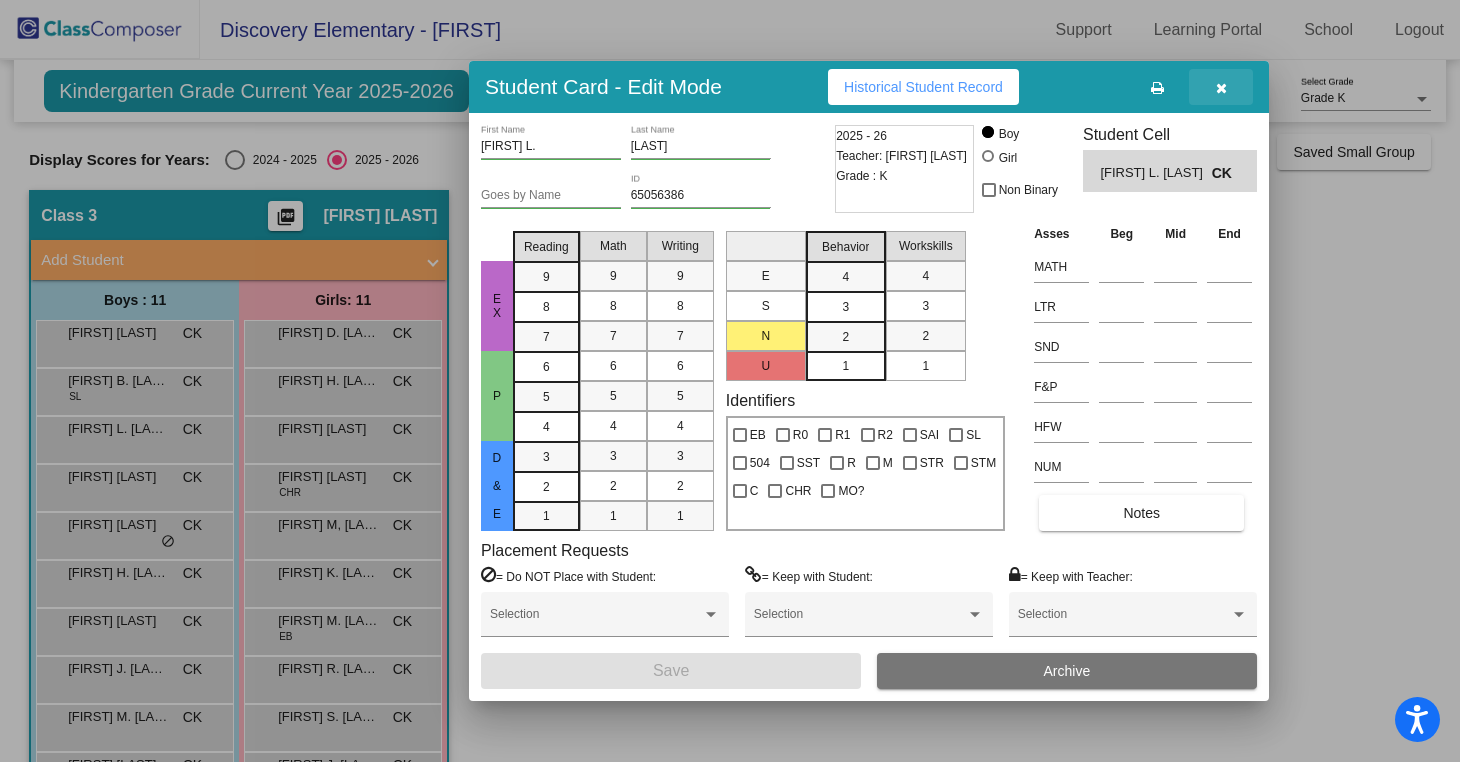 click at bounding box center (1221, 88) 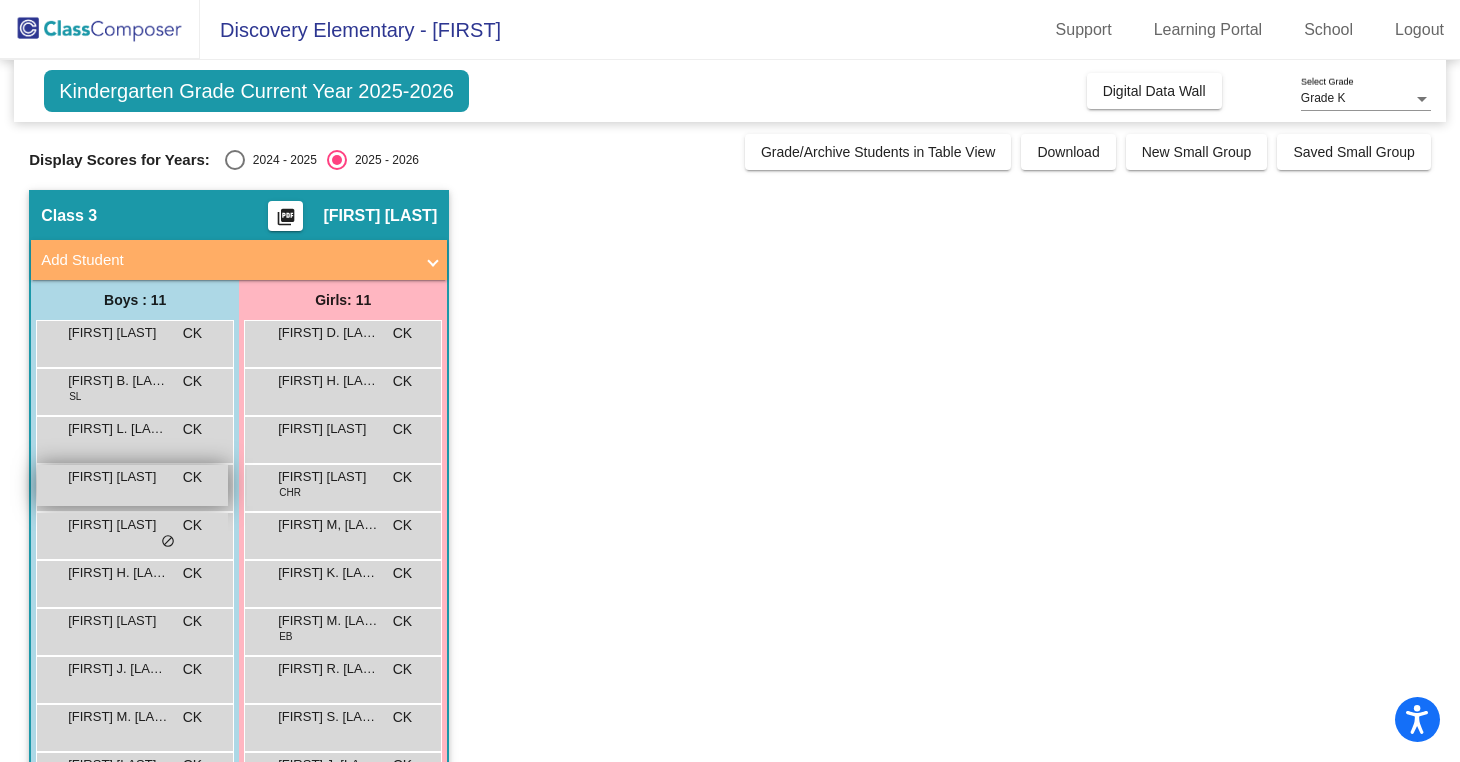 click on "[FIRST] [LAST] CK lock do_not_disturb_alt" at bounding box center [132, 485] 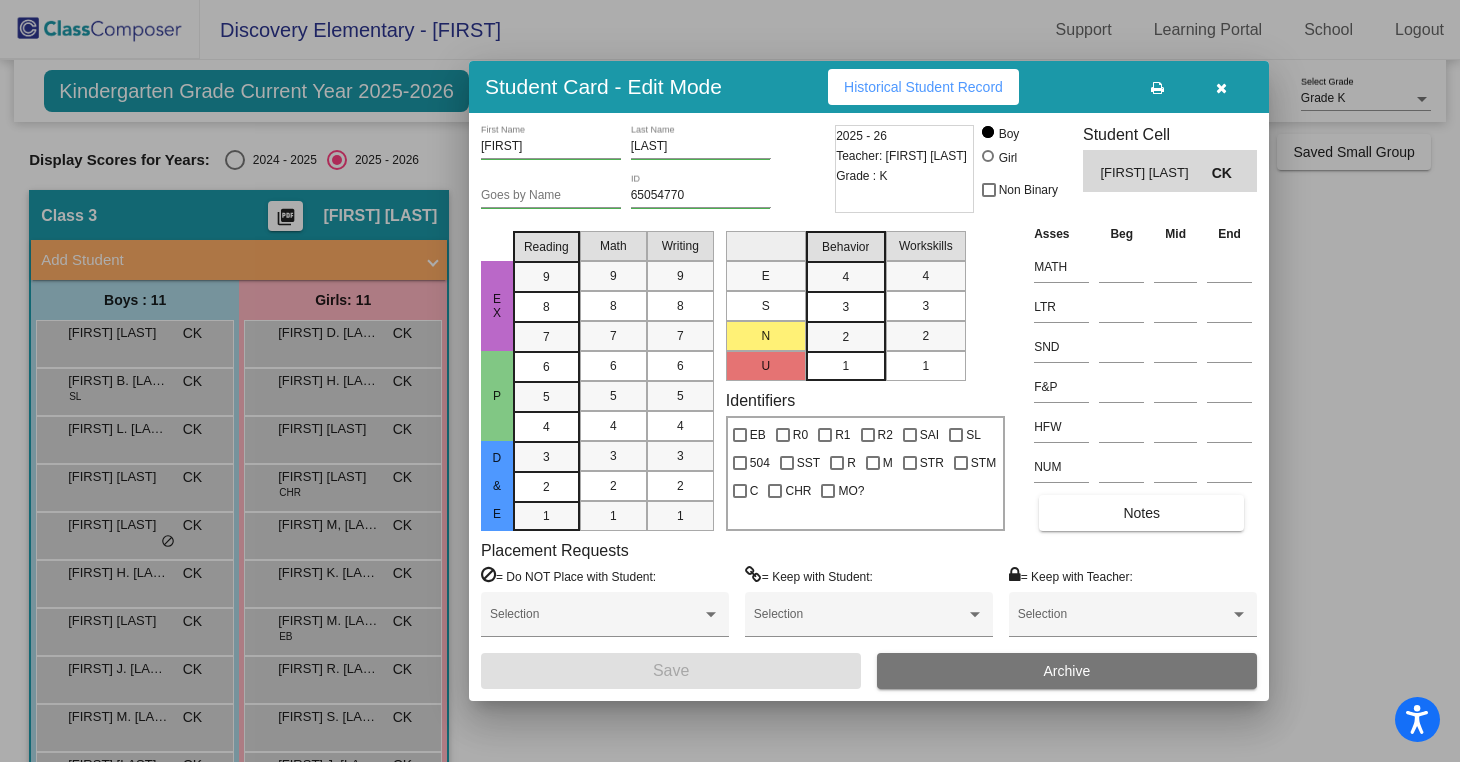 click at bounding box center [1221, 88] 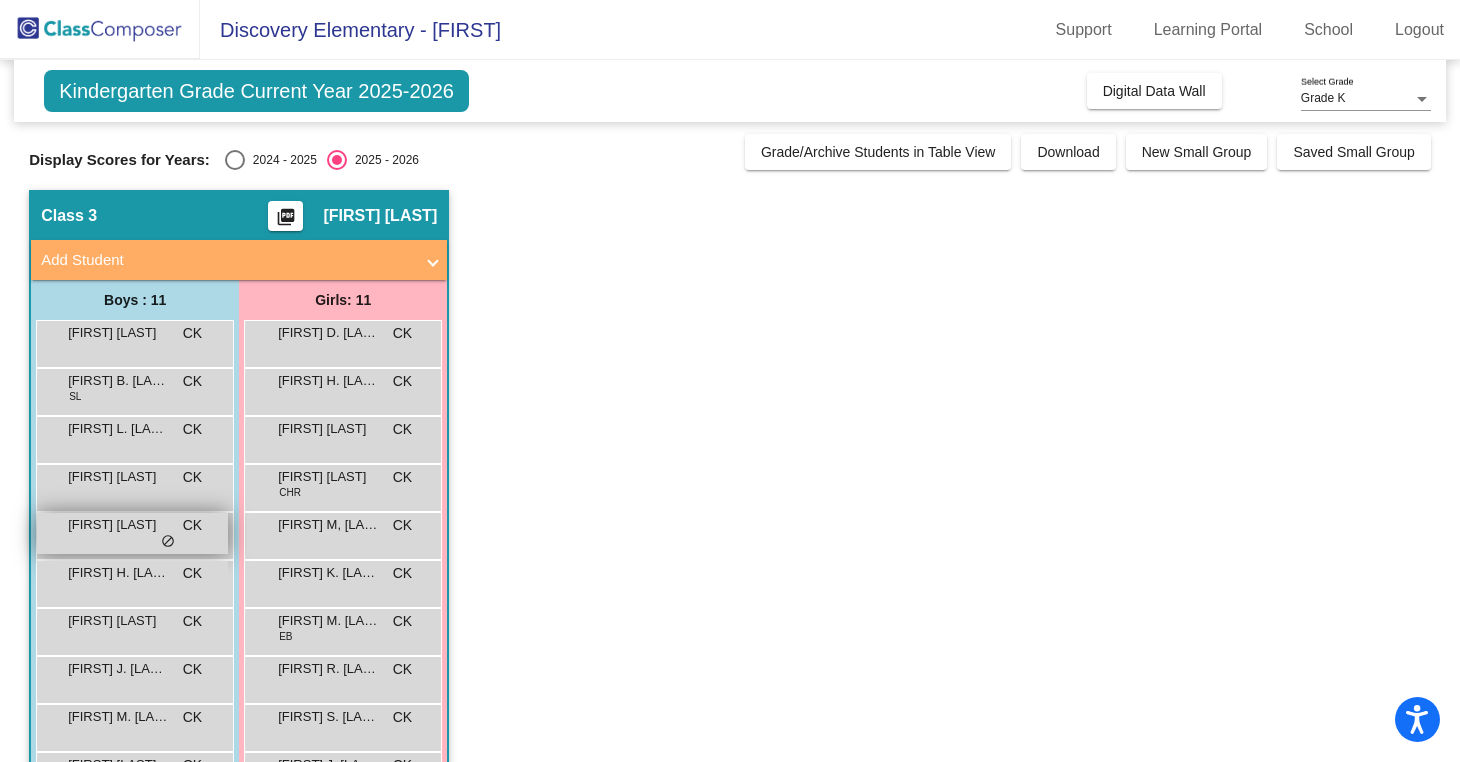 click on "[FIRST] [LAST]" at bounding box center (118, 525) 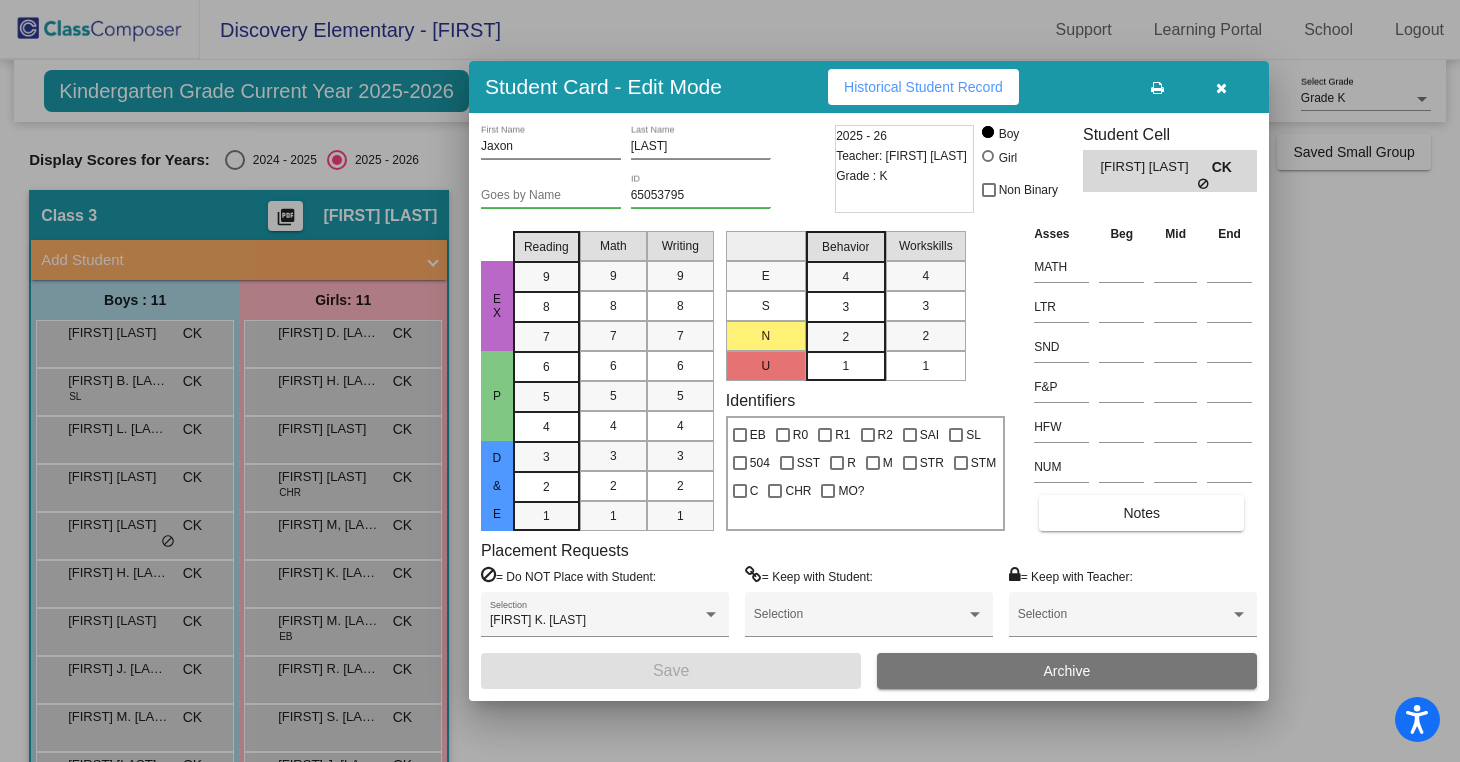 click at bounding box center [1221, 88] 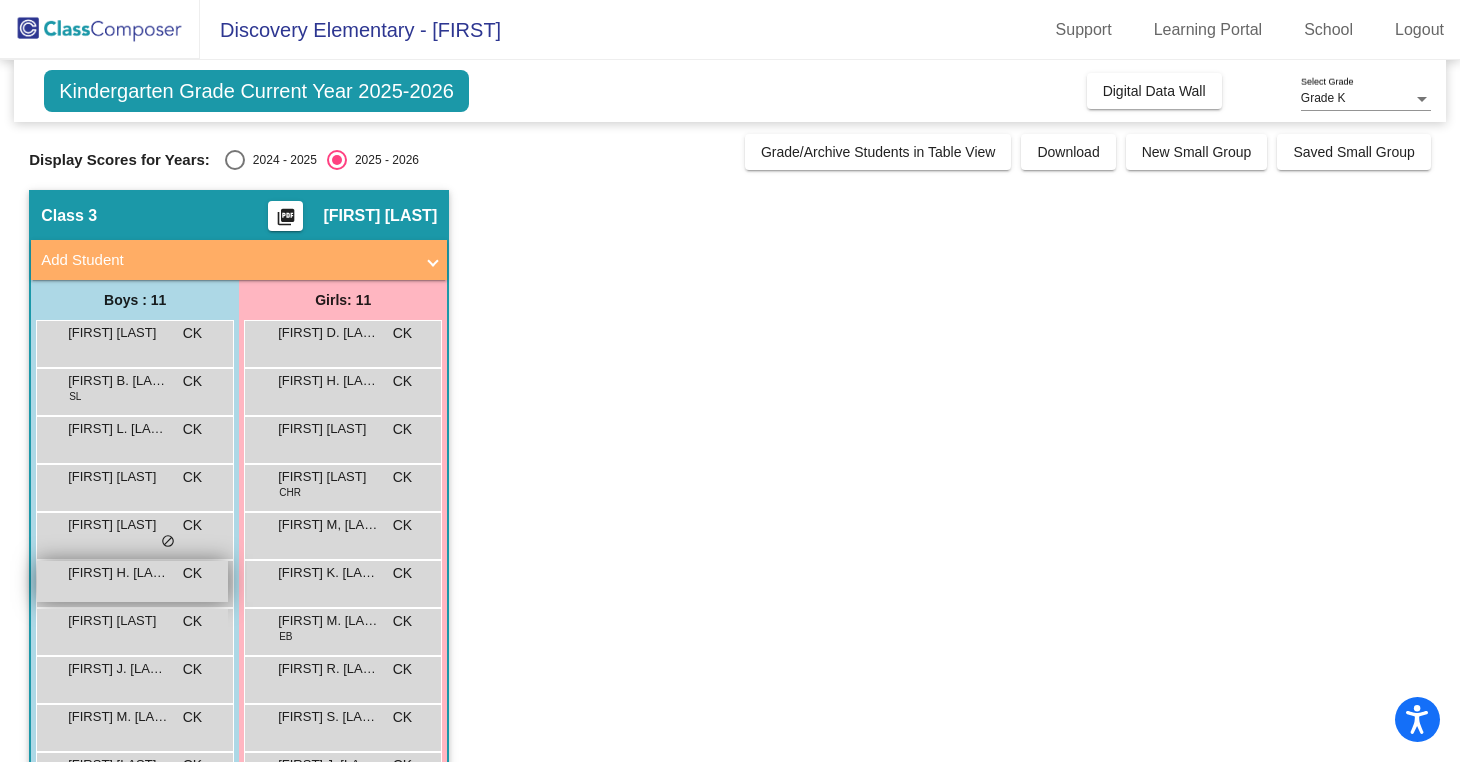 click on "[FIRST] H. [LAST] CK lock do_not_disturb_alt" at bounding box center [132, 581] 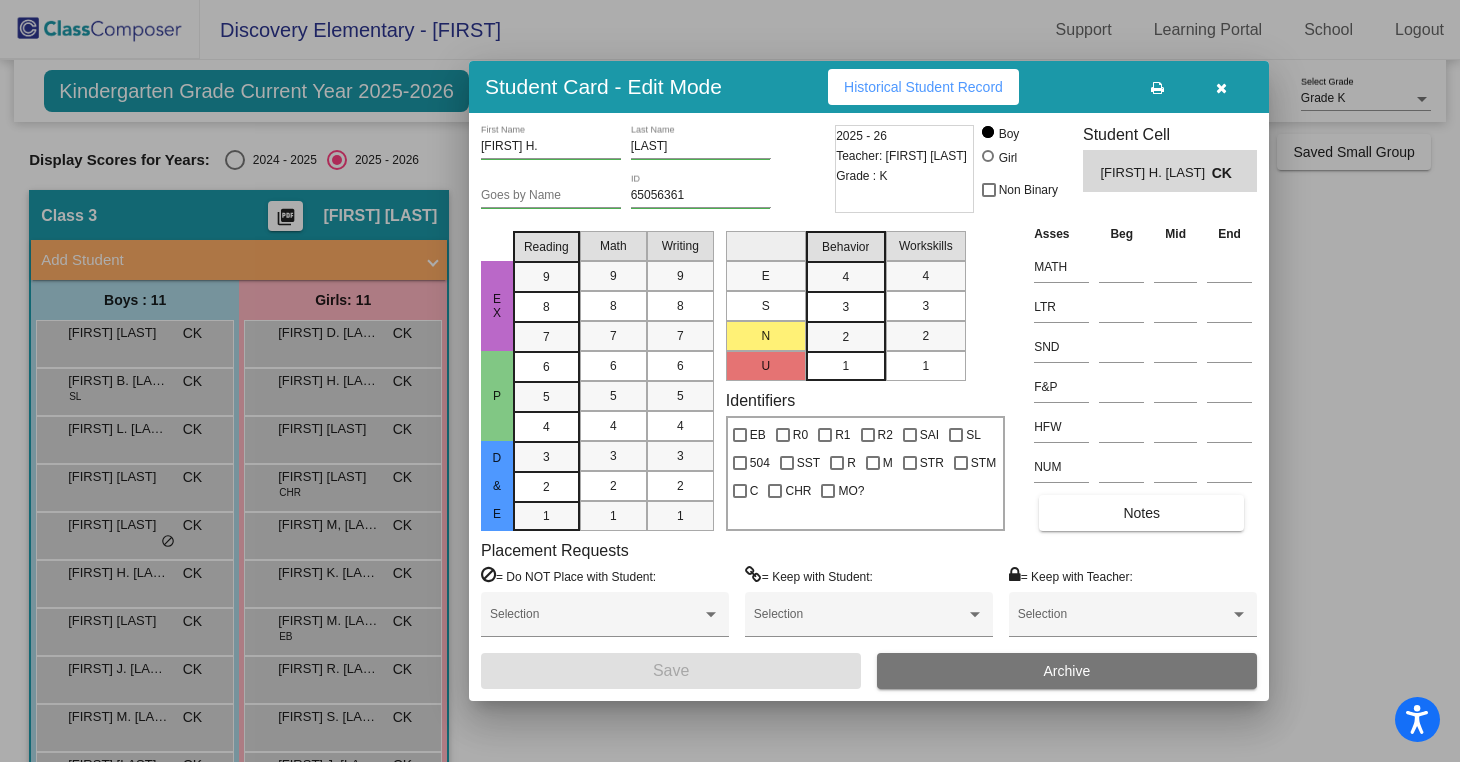 click at bounding box center (1221, 88) 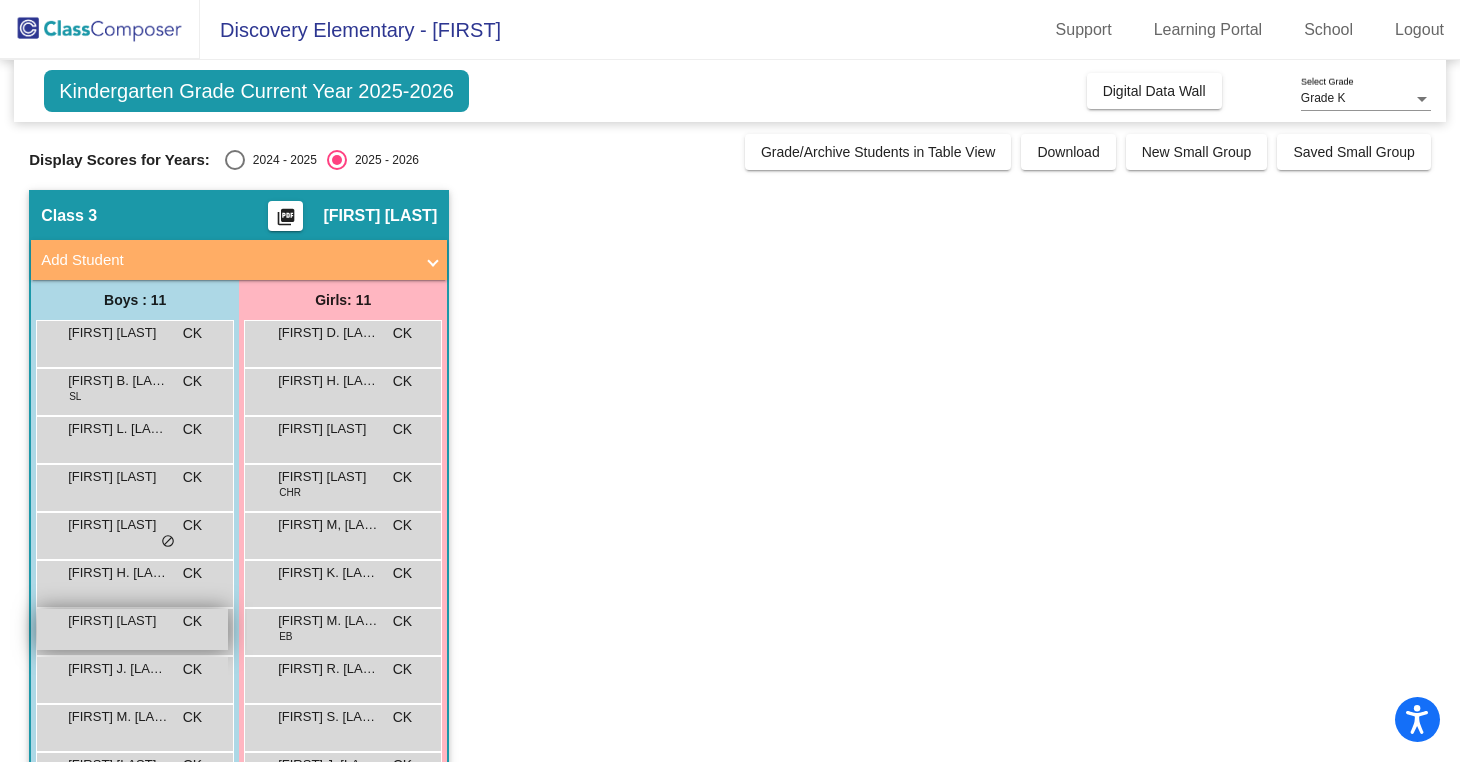 click on "[FIRST] [LAST] CK lock do_not_disturb_alt" at bounding box center (132, 629) 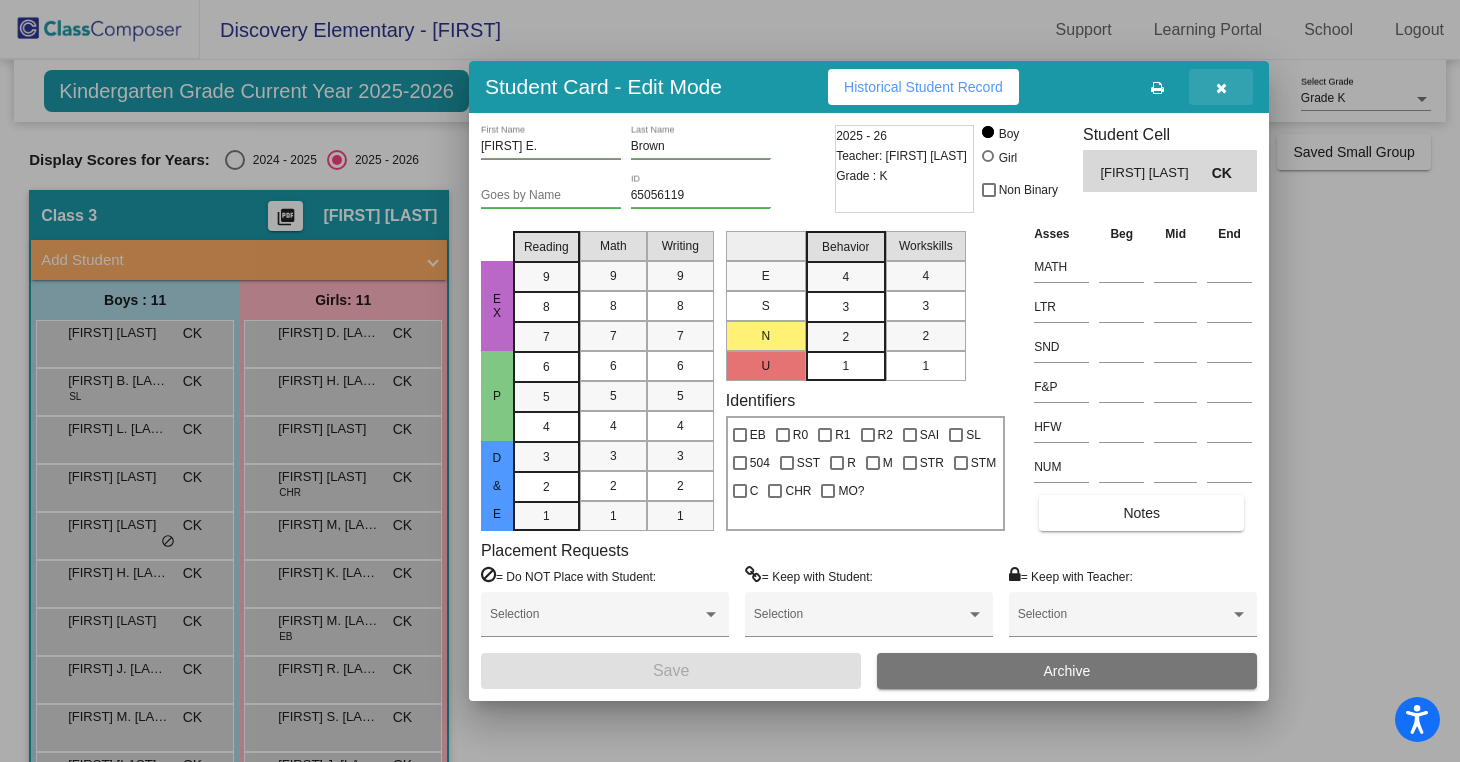 click at bounding box center [1221, 87] 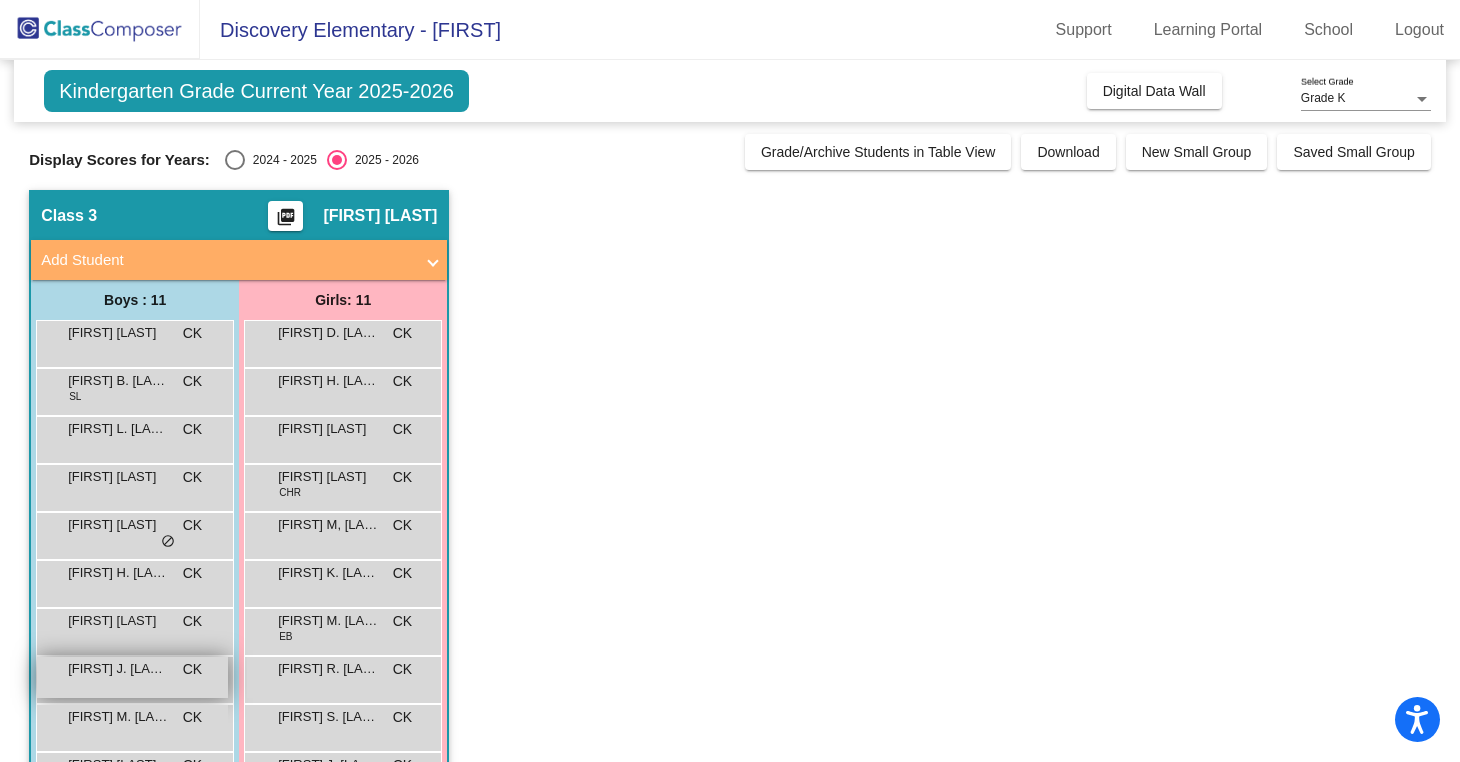 click on "[FIRST] J. [LAST]" at bounding box center (118, 669) 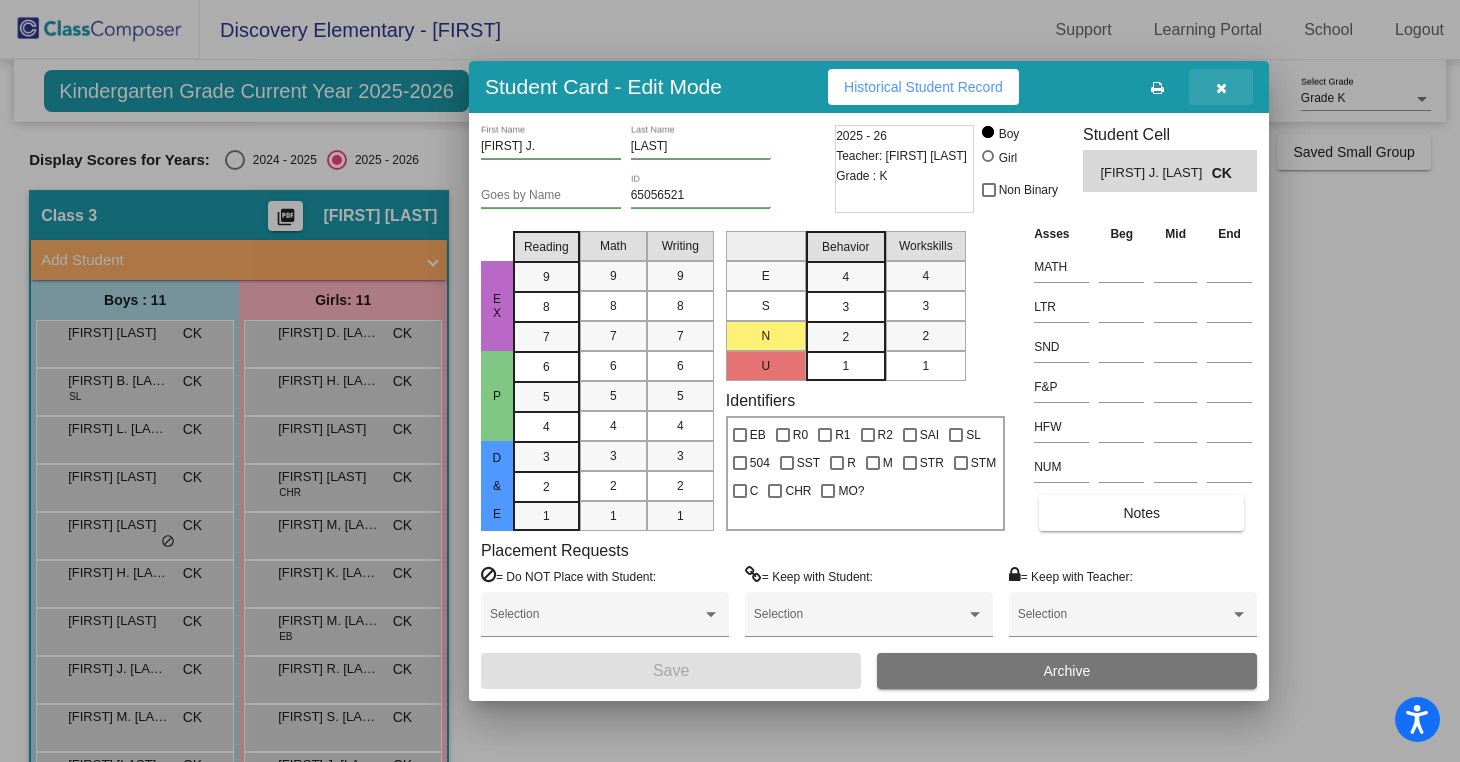 click at bounding box center (1221, 88) 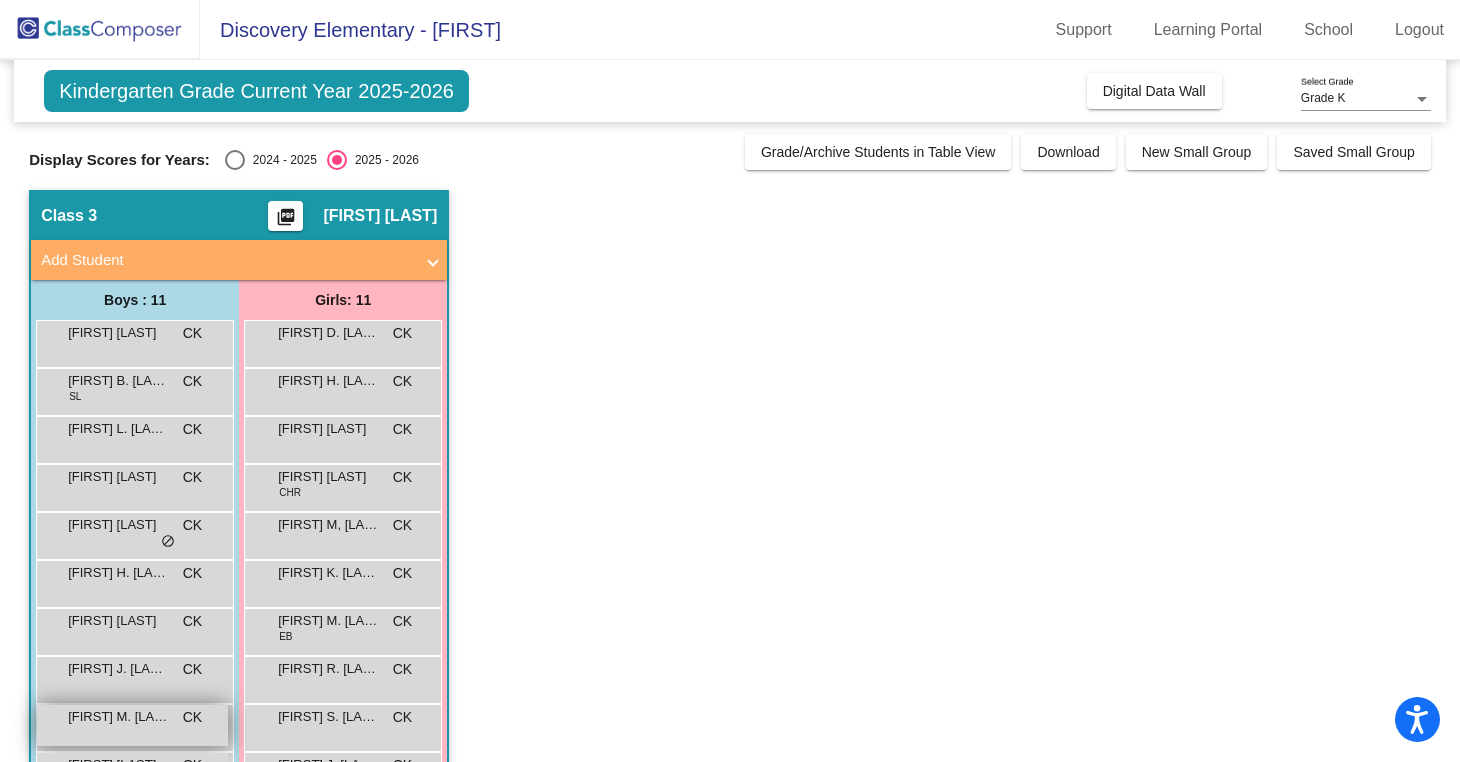 click on "[FIRST] M. [LAST]" at bounding box center (118, 717) 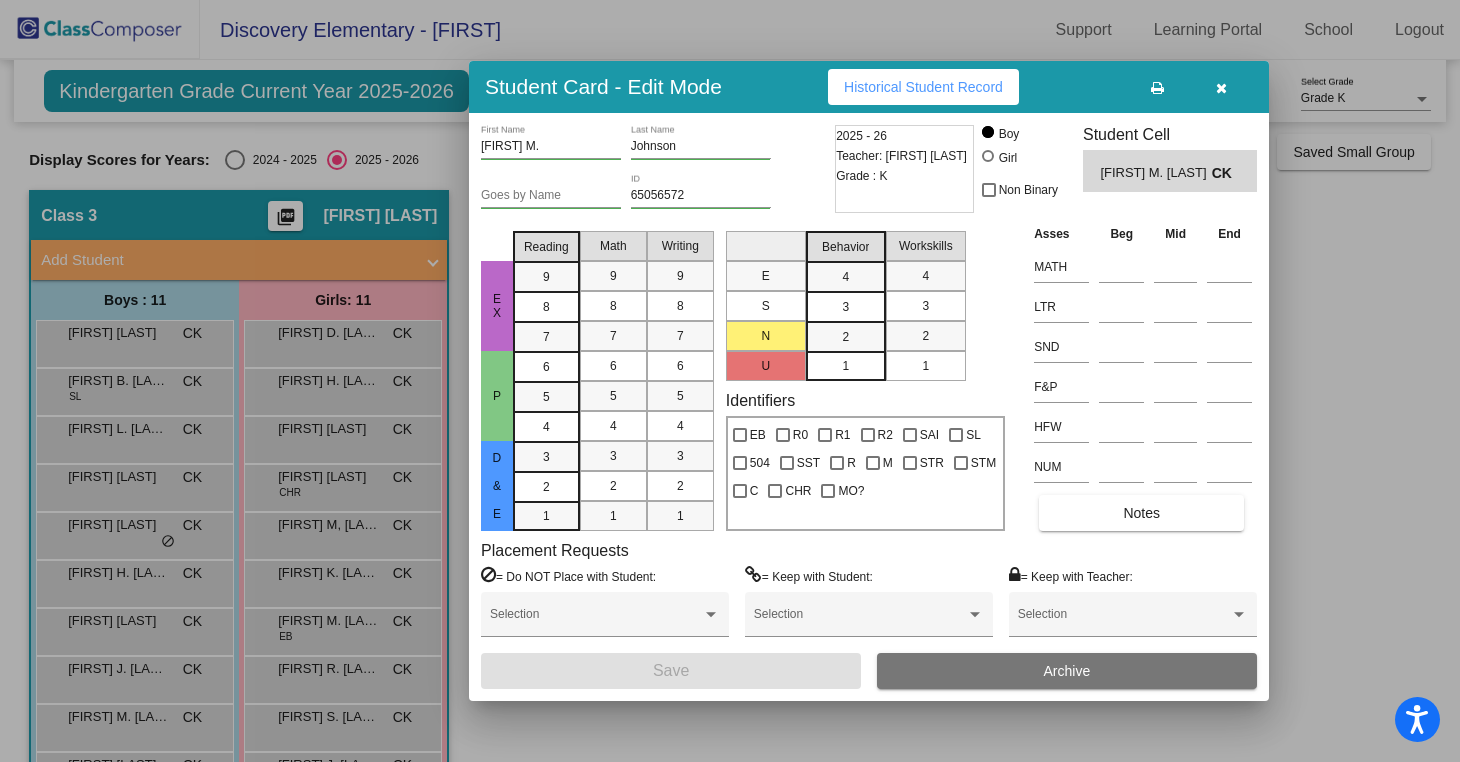 click at bounding box center [1221, 88] 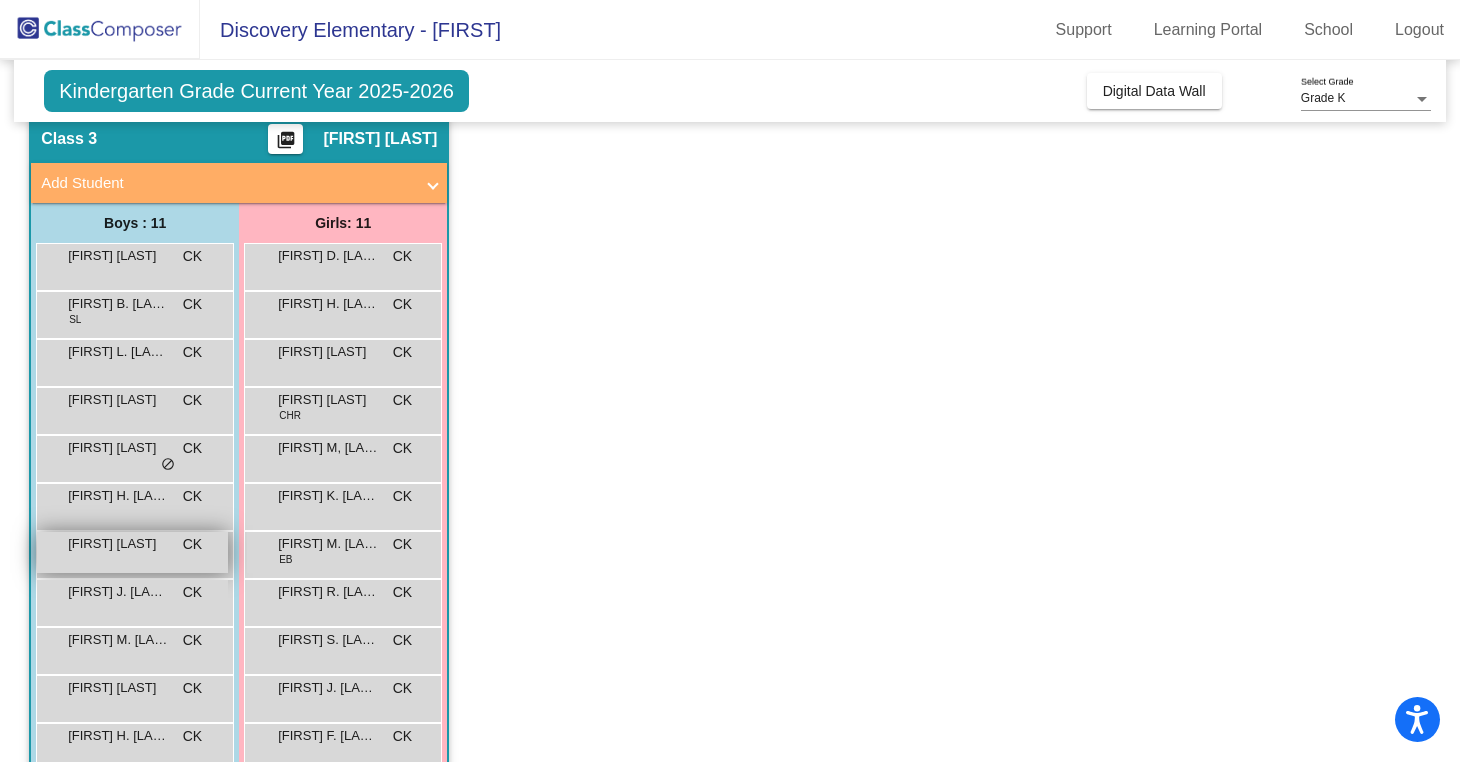 scroll, scrollTop: 118, scrollLeft: 0, axis: vertical 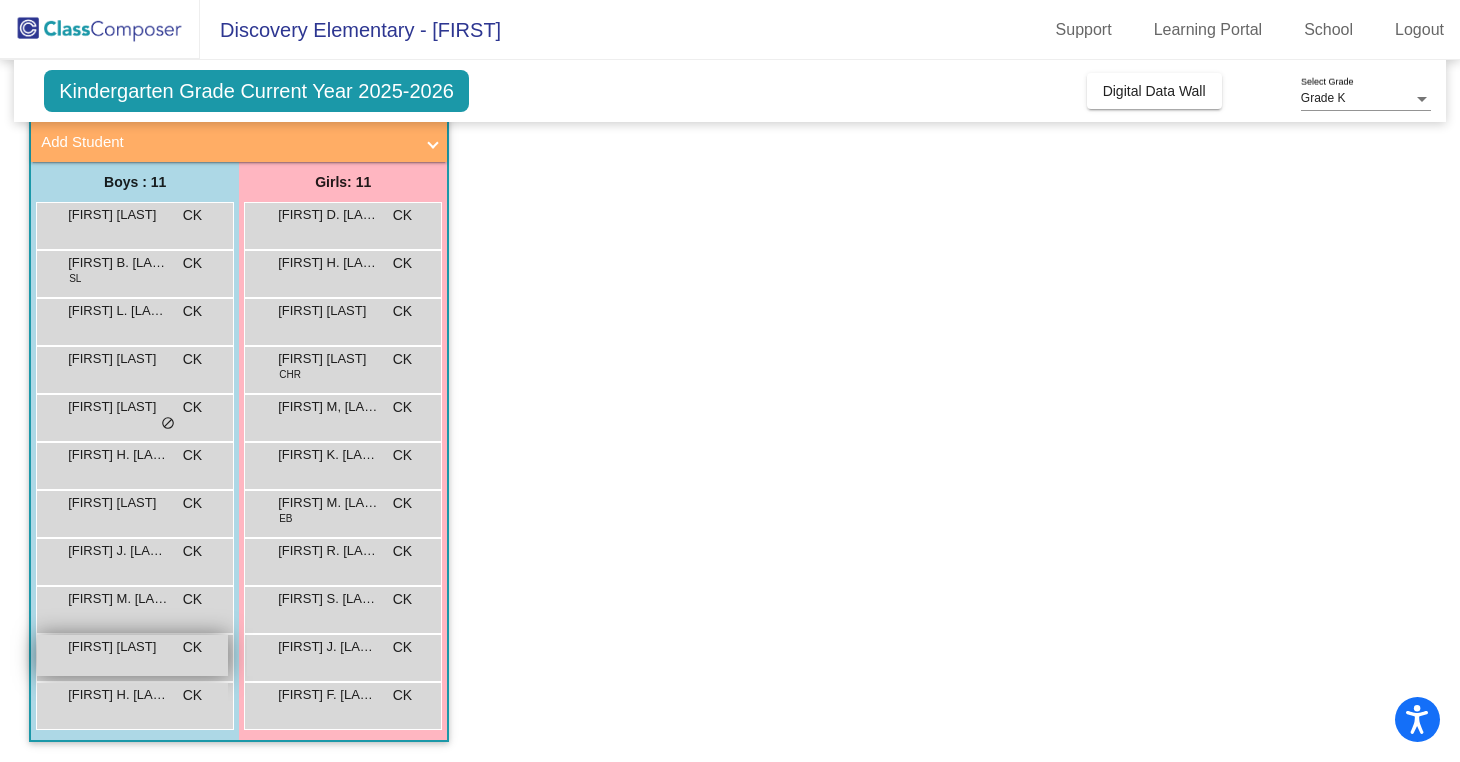 click on "[FIRST] [LAST] CK lock do_not_disturb_alt" at bounding box center [132, 655] 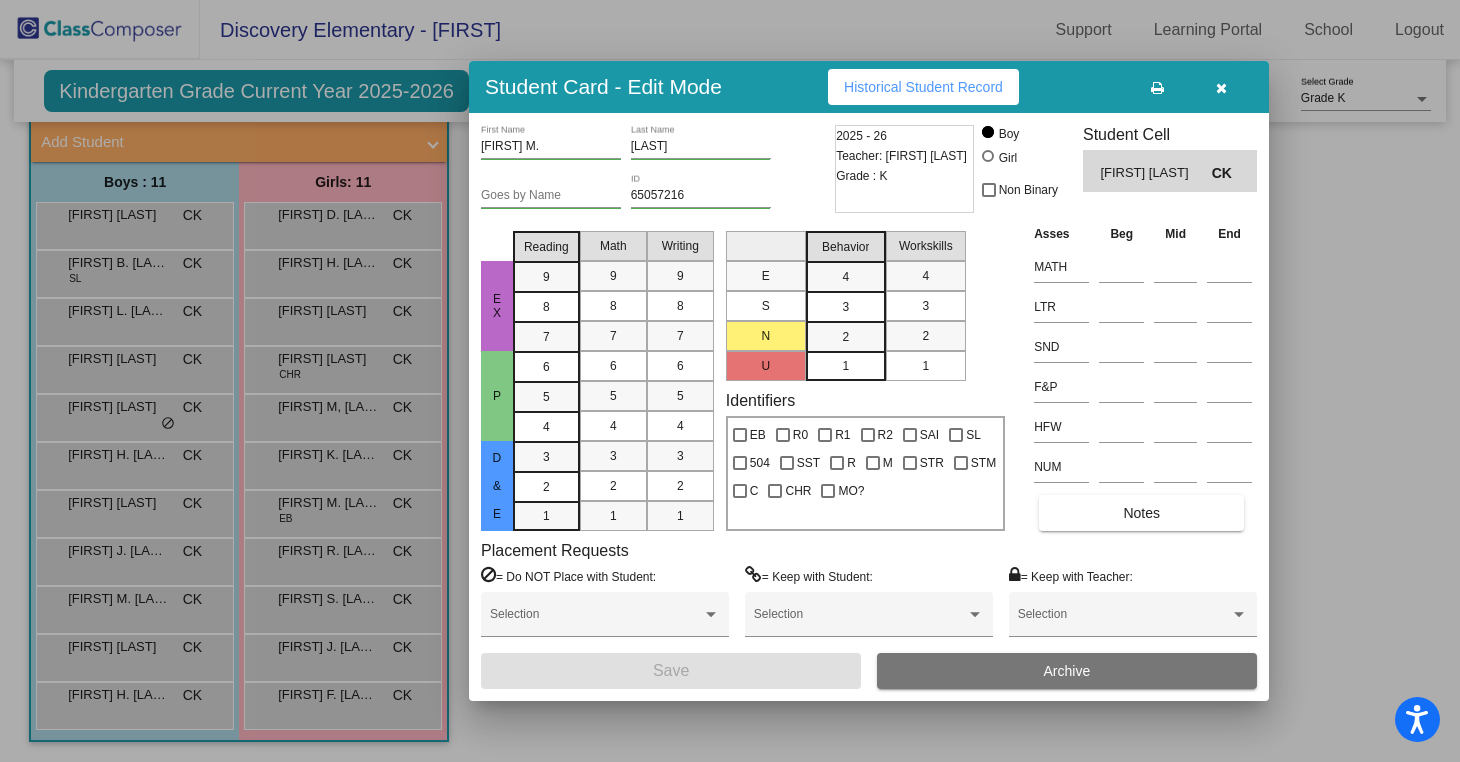 click at bounding box center [1221, 88] 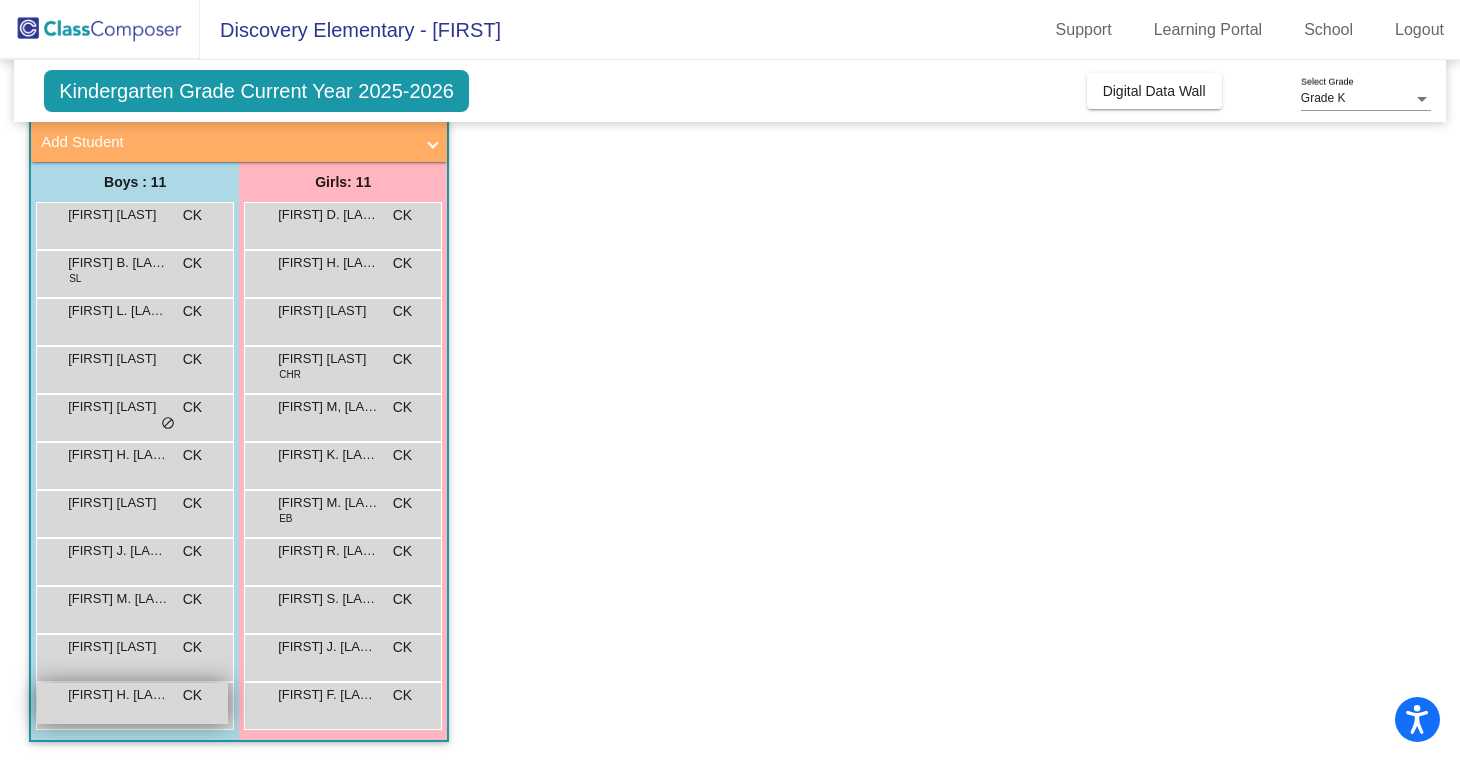 click on "[FIRST] H. [LAST] CK lock do_not_disturb_alt" at bounding box center [132, 703] 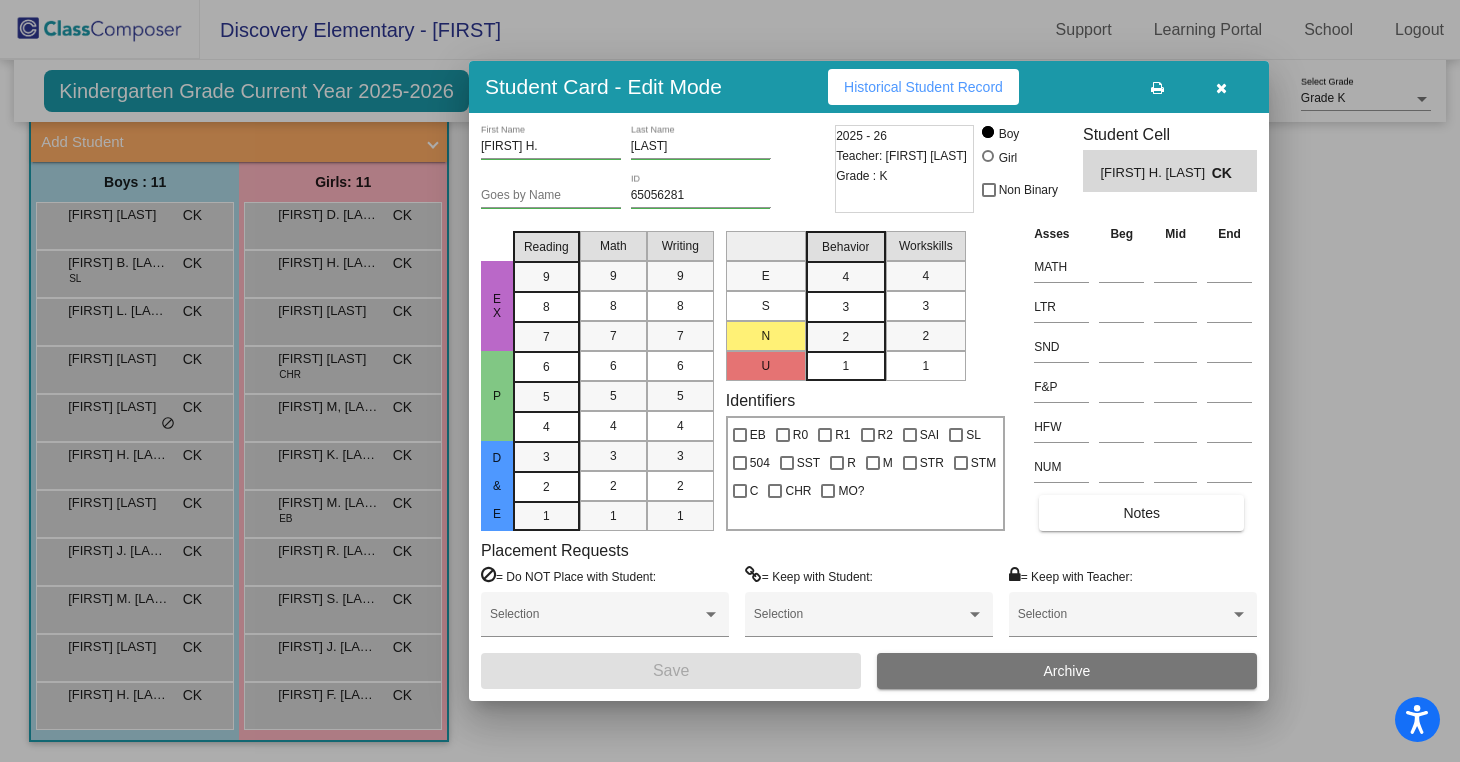 click at bounding box center [1221, 87] 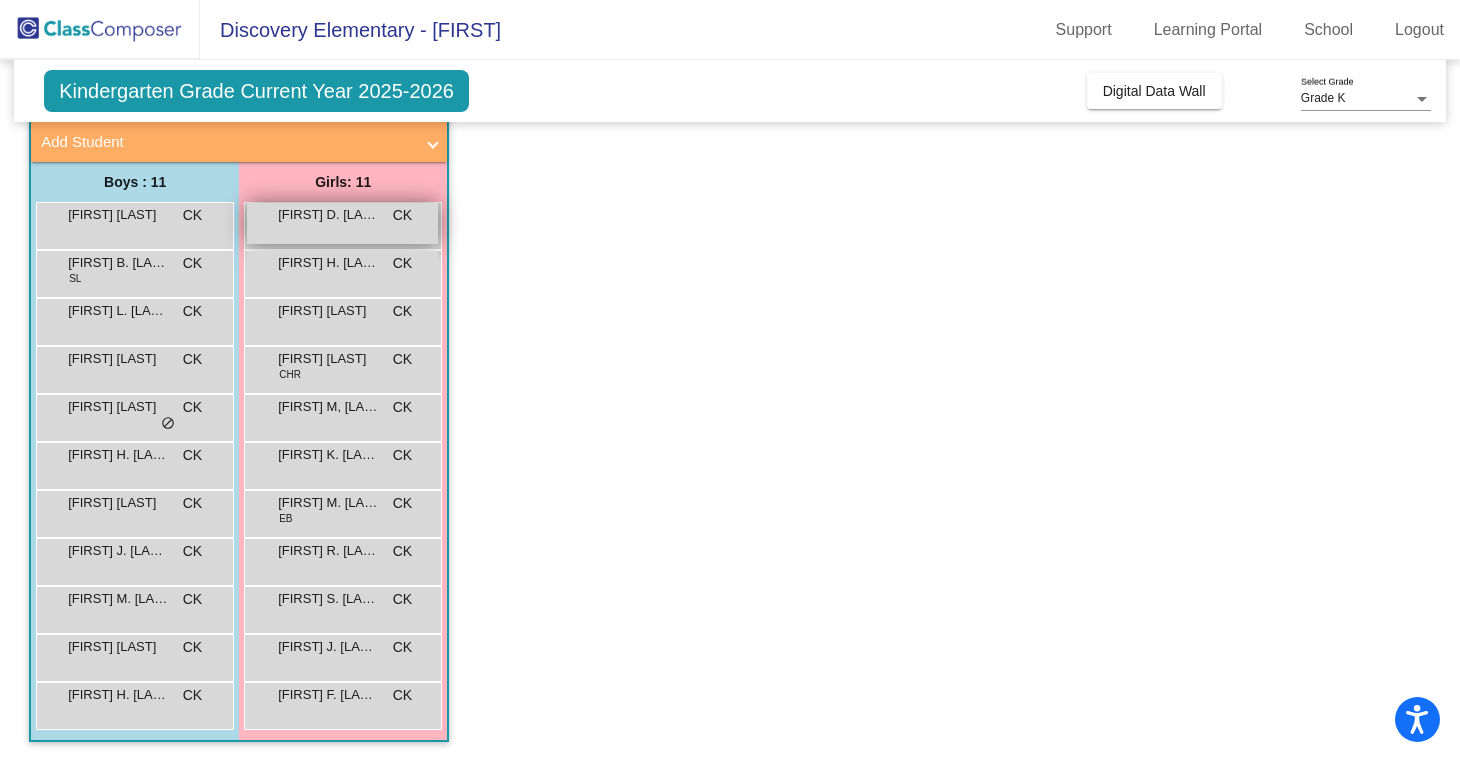 click on "[FIRST] D. [LAST] CK lock do_not_disturb_alt" at bounding box center [342, 223] 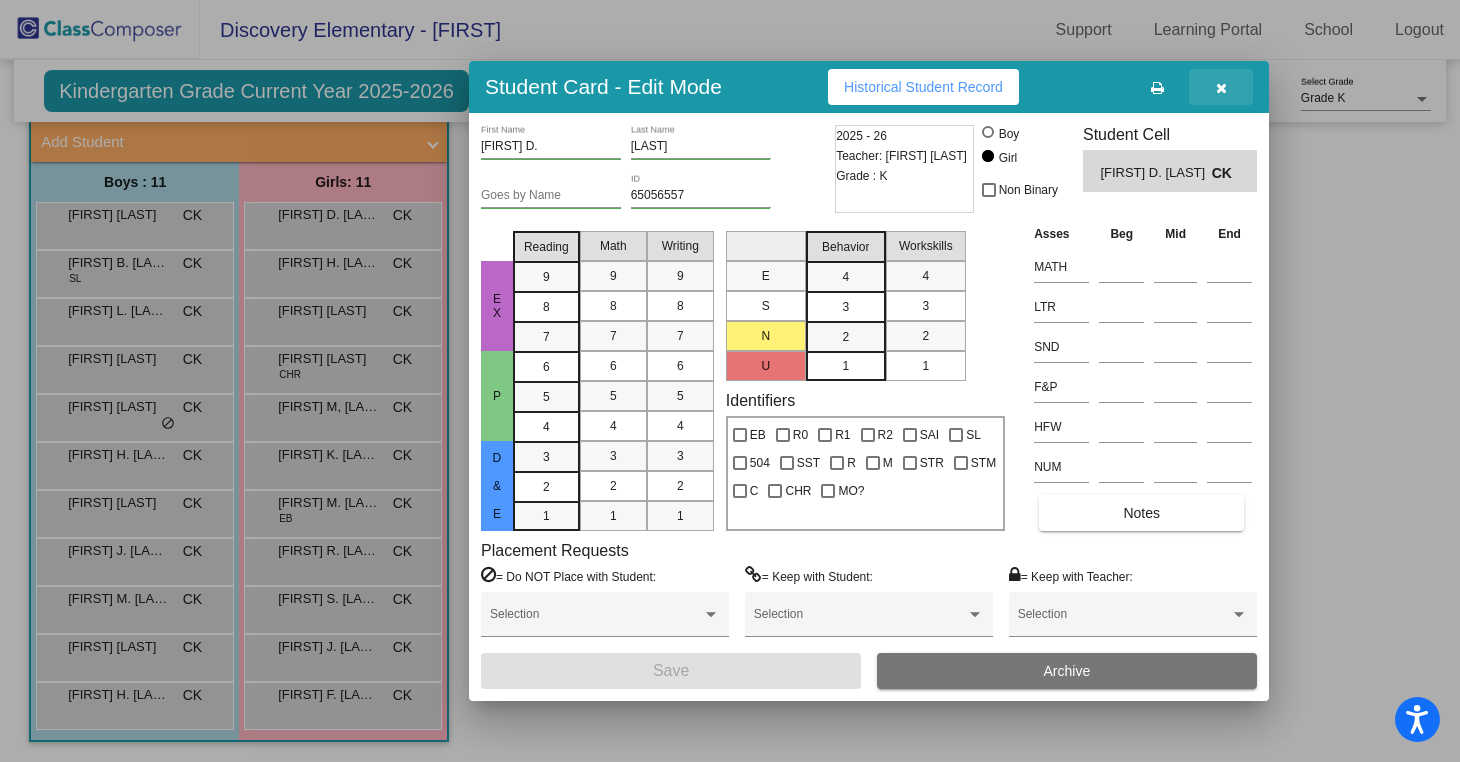 click at bounding box center [1221, 88] 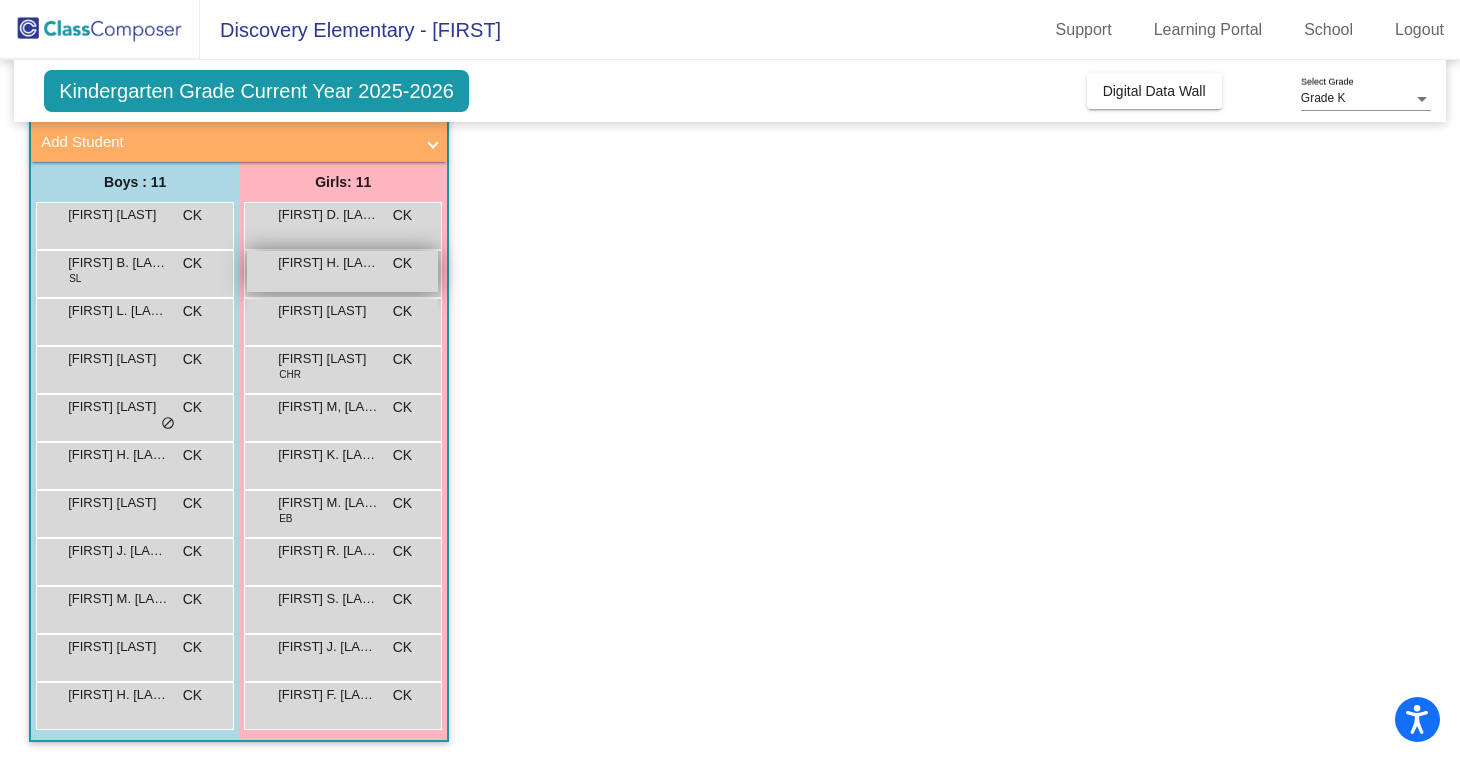 click on "[FIRST] H. [LAST] CK lock do_not_disturb_alt" at bounding box center [342, 271] 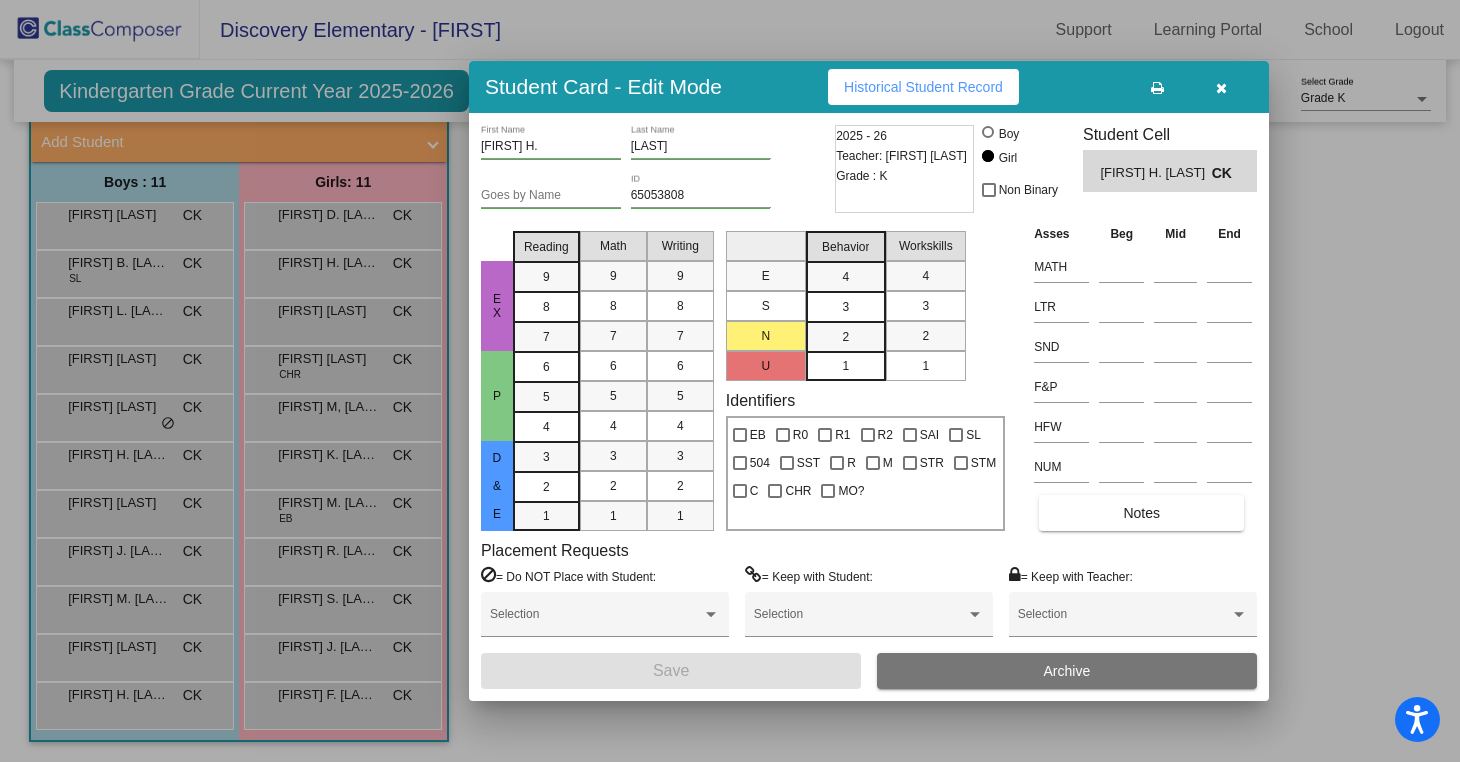click at bounding box center (1221, 87) 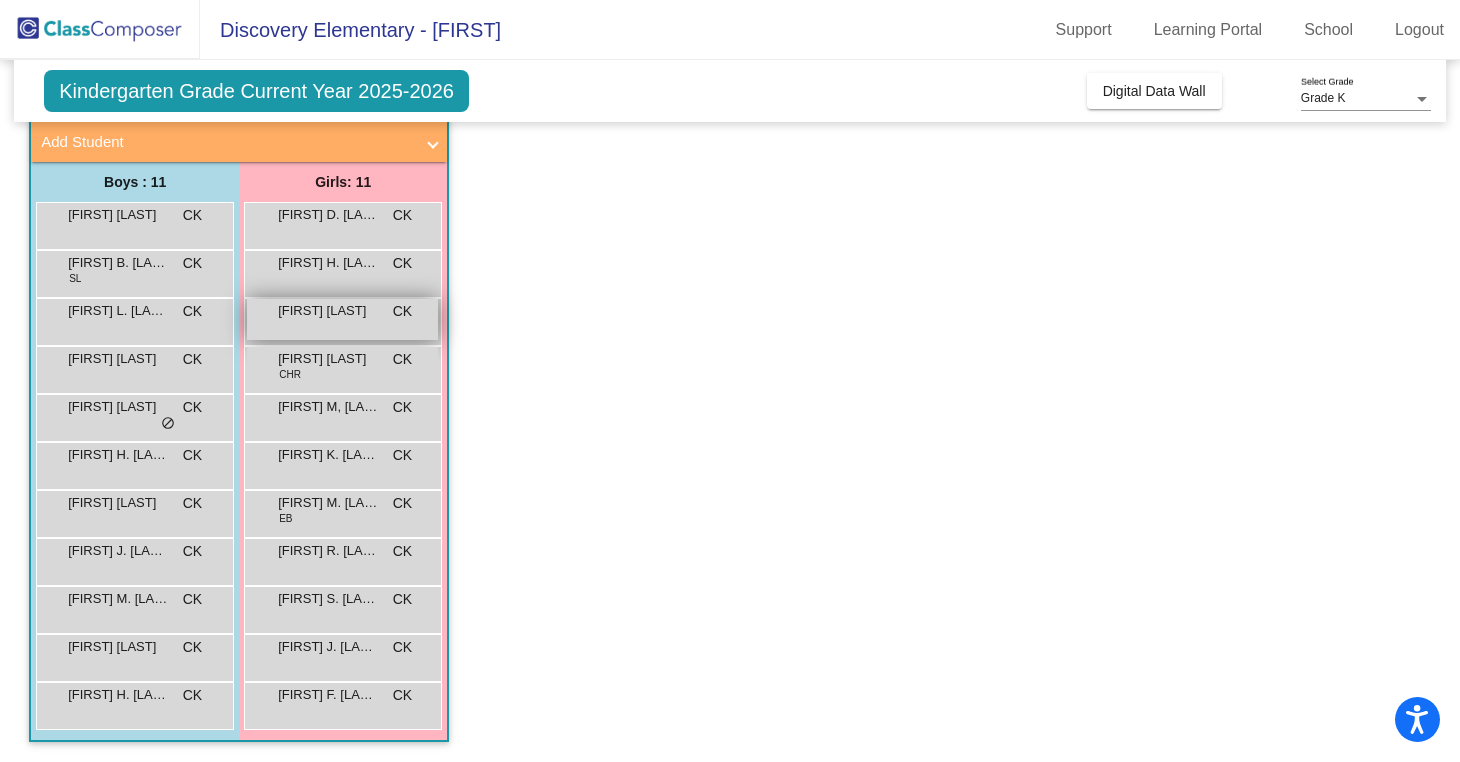 click on "[FIRST] [LAST]" at bounding box center [328, 311] 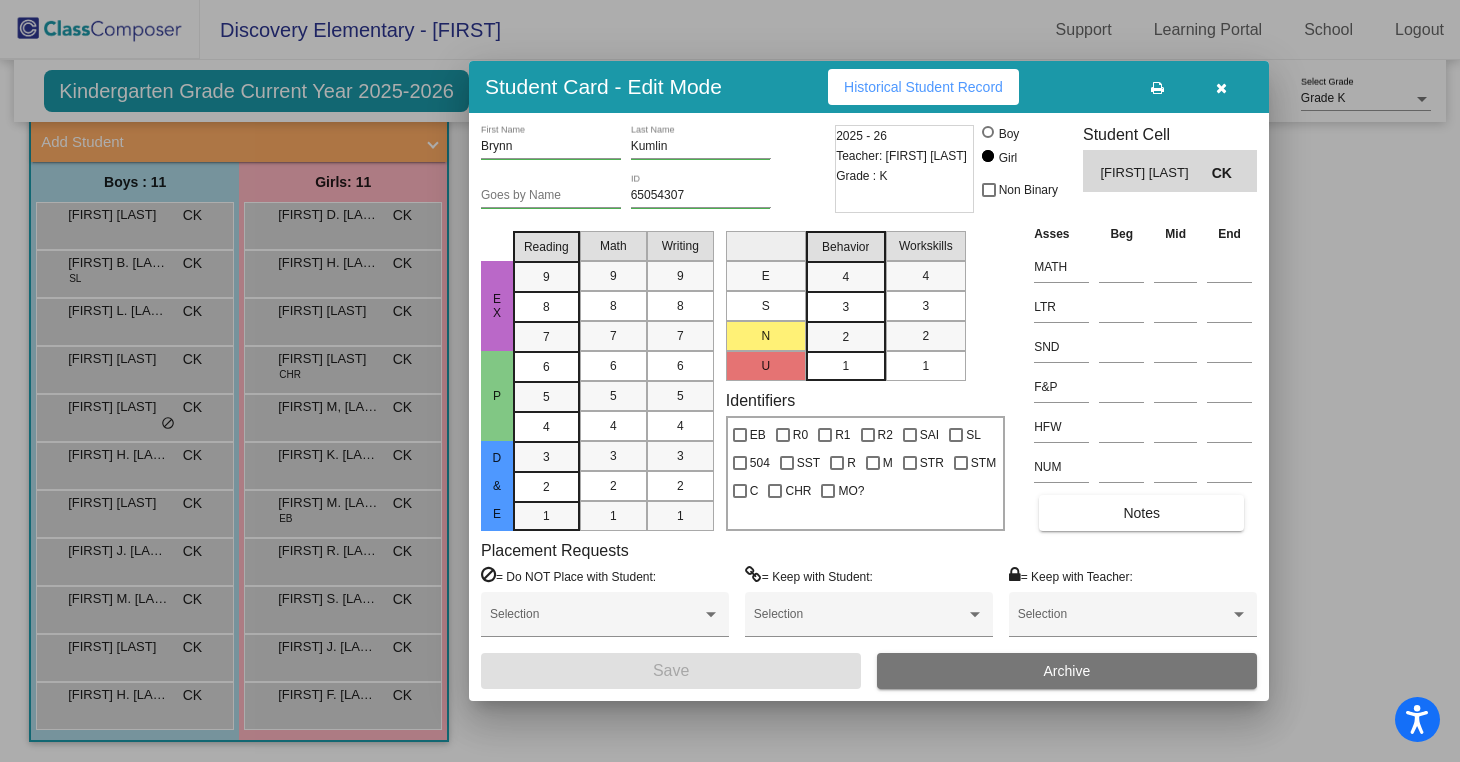 click at bounding box center [1221, 88] 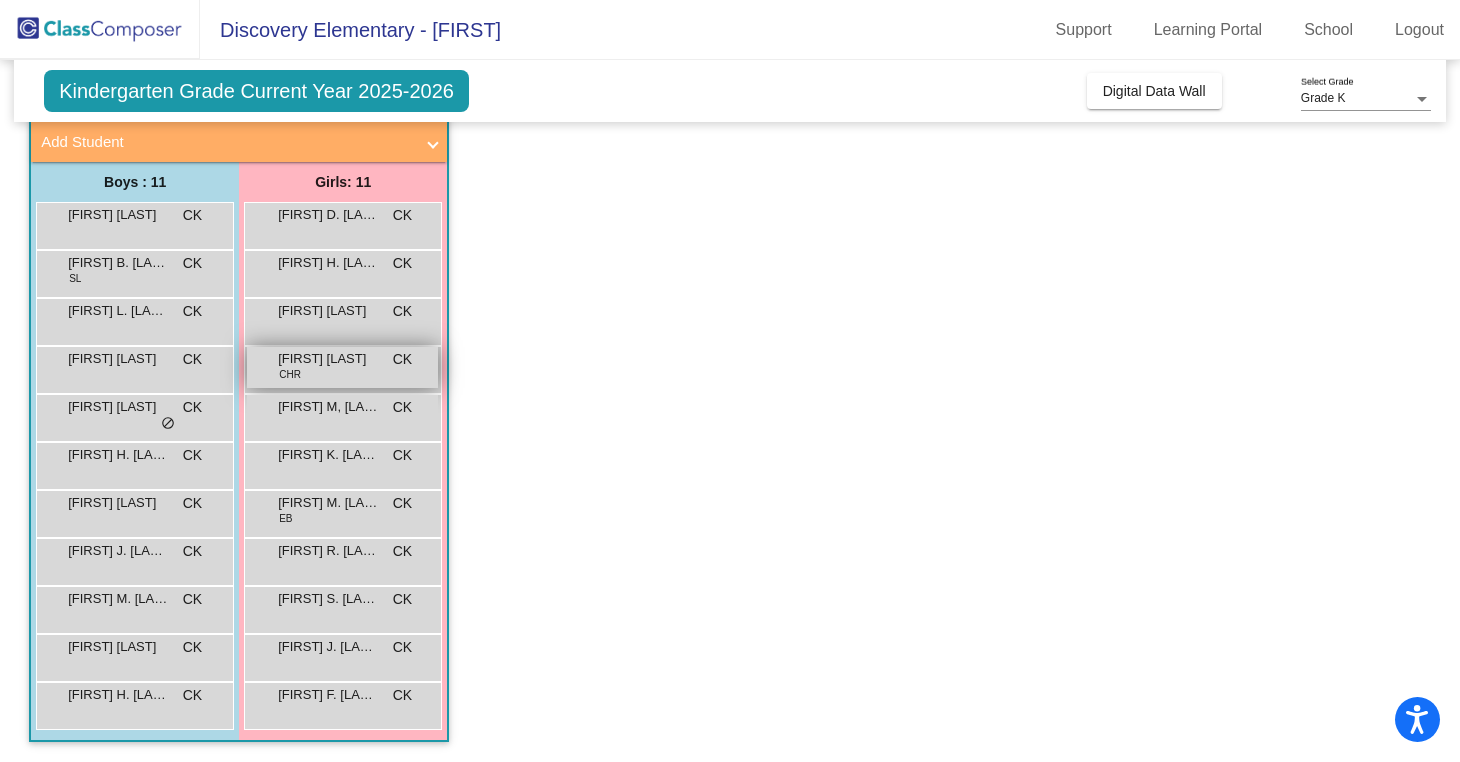 click on "[FIRST] [LAST] CHR CK lock do_not_disturb_alt" at bounding box center [342, 367] 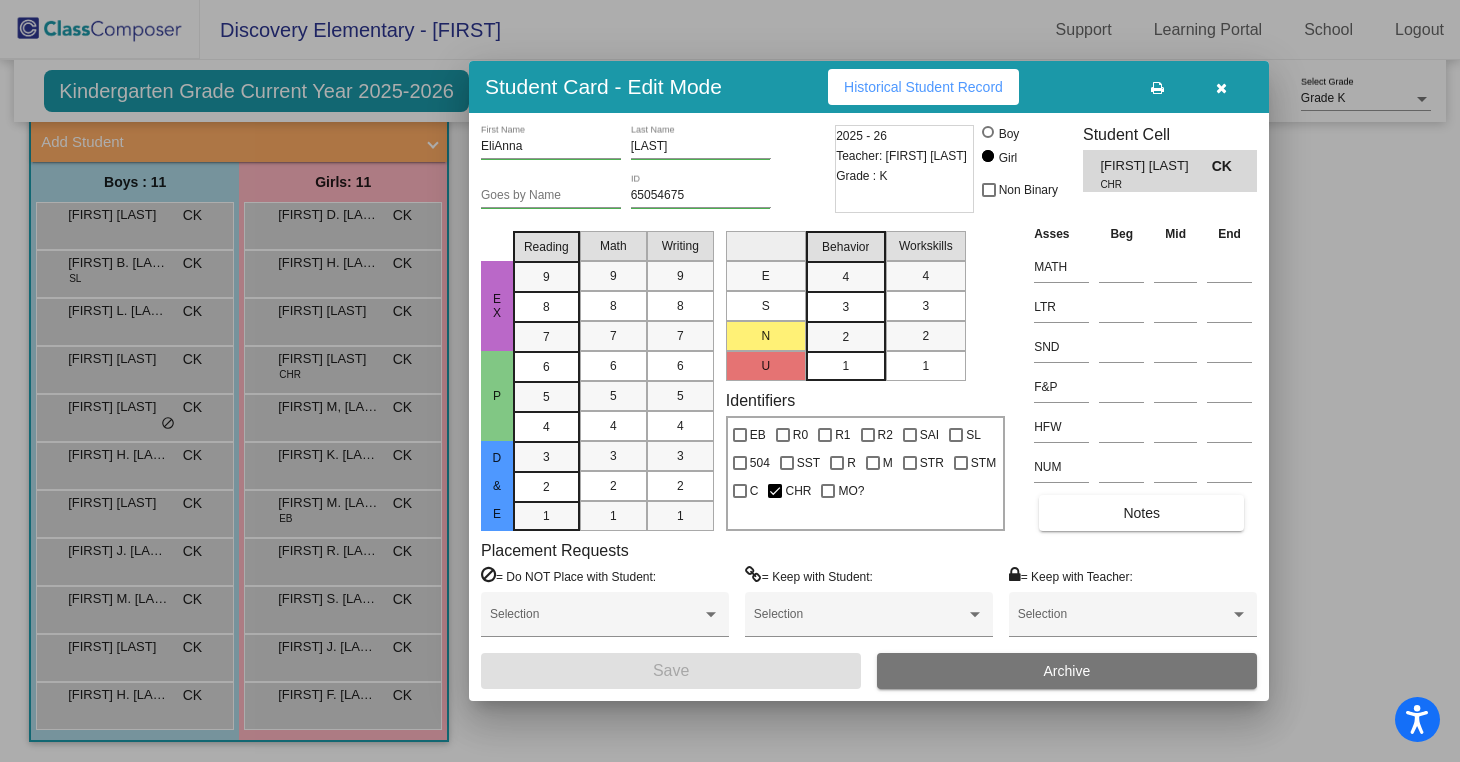 click at bounding box center [1221, 88] 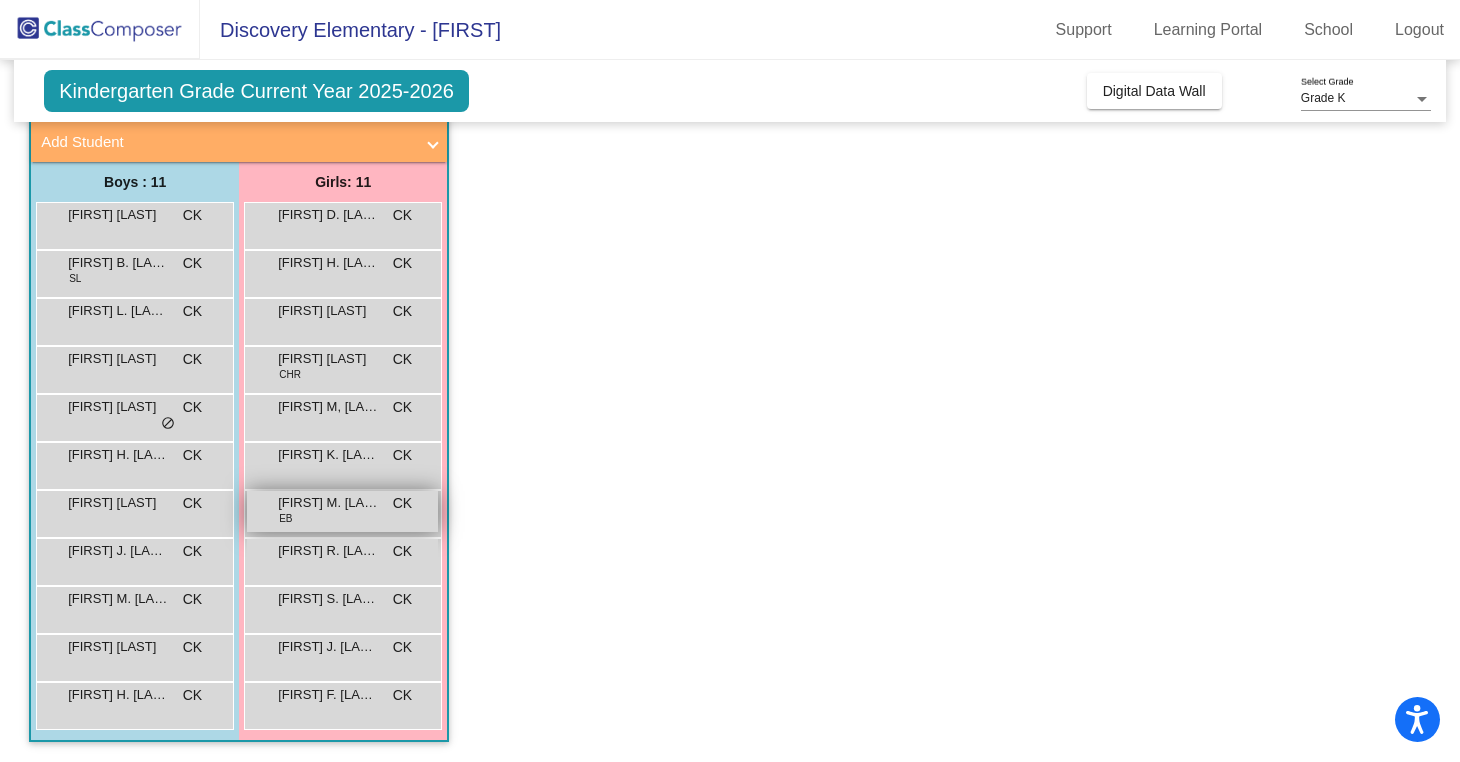 click on "[FIRST] M. [LAST] EB CK lock do_not_disturb_alt" at bounding box center (342, 511) 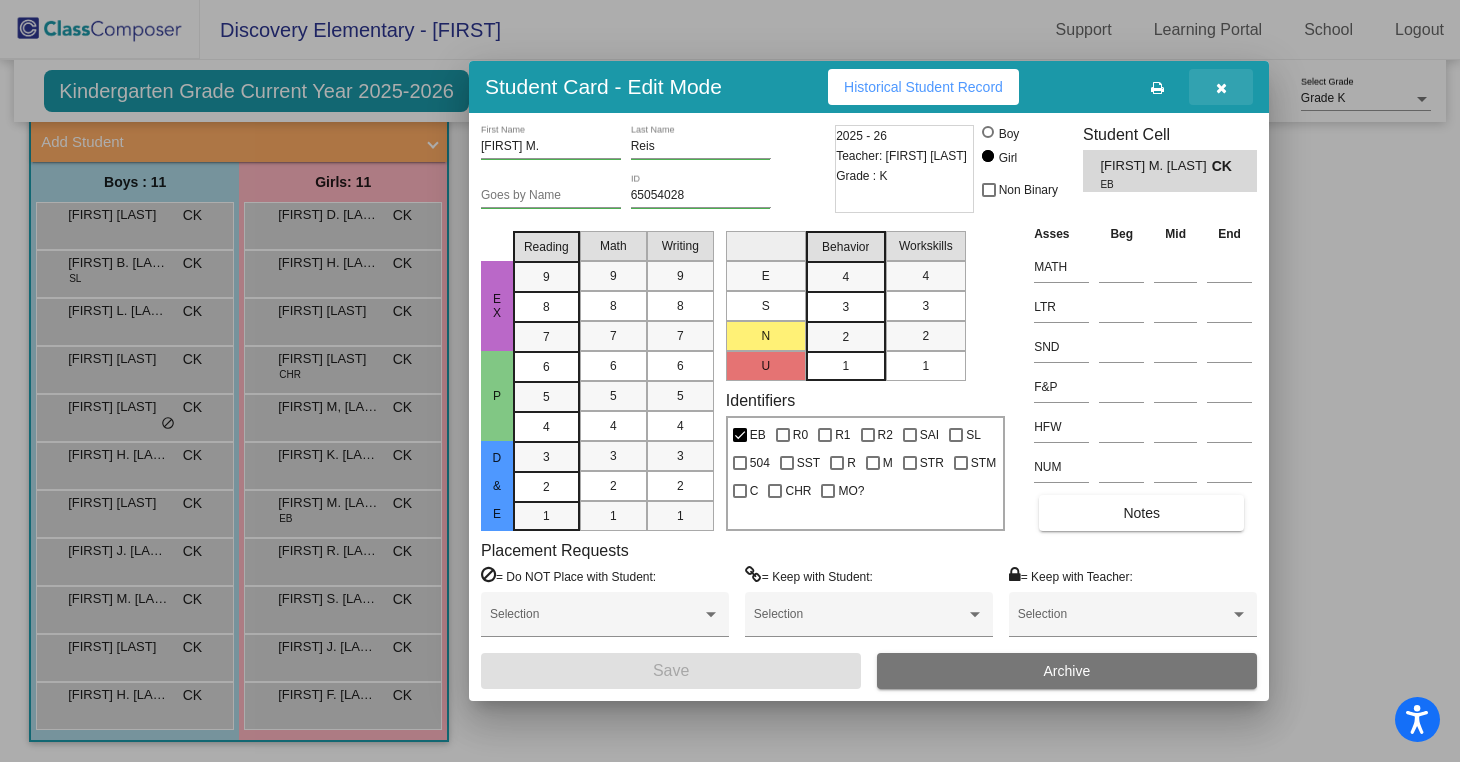 click at bounding box center [1221, 88] 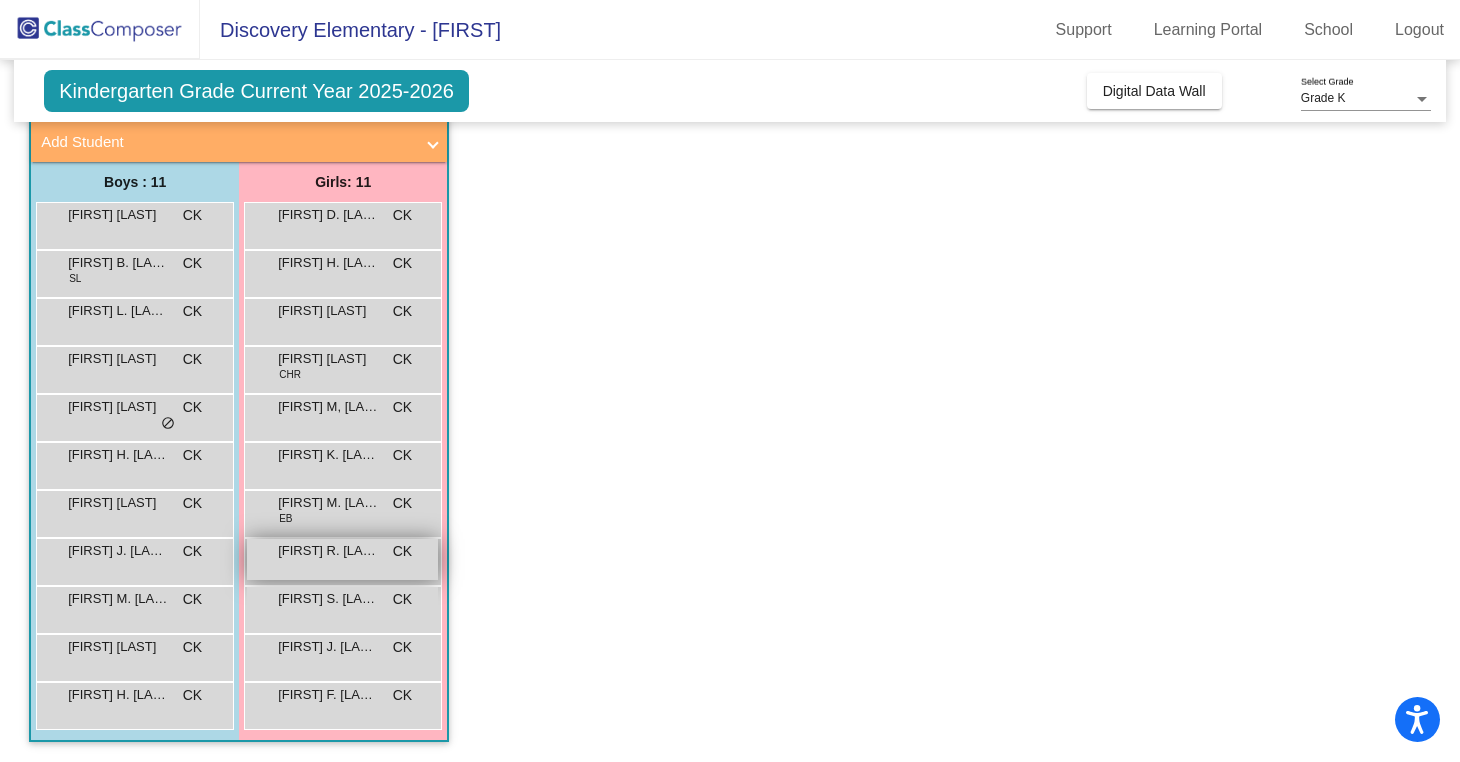 click on "[FIRST] R. [LAST] CK lock do_not_disturb_alt" at bounding box center (342, 559) 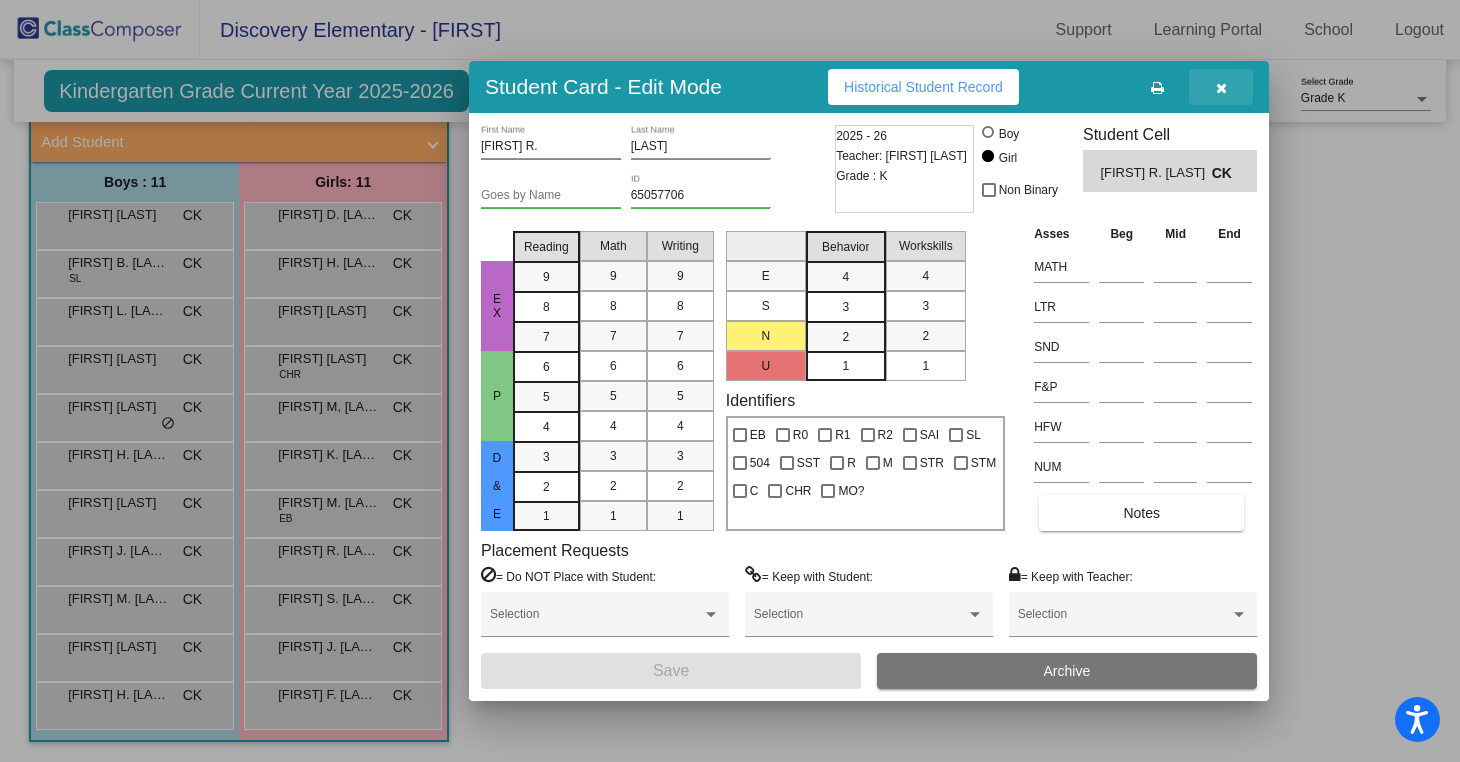 click at bounding box center [1221, 88] 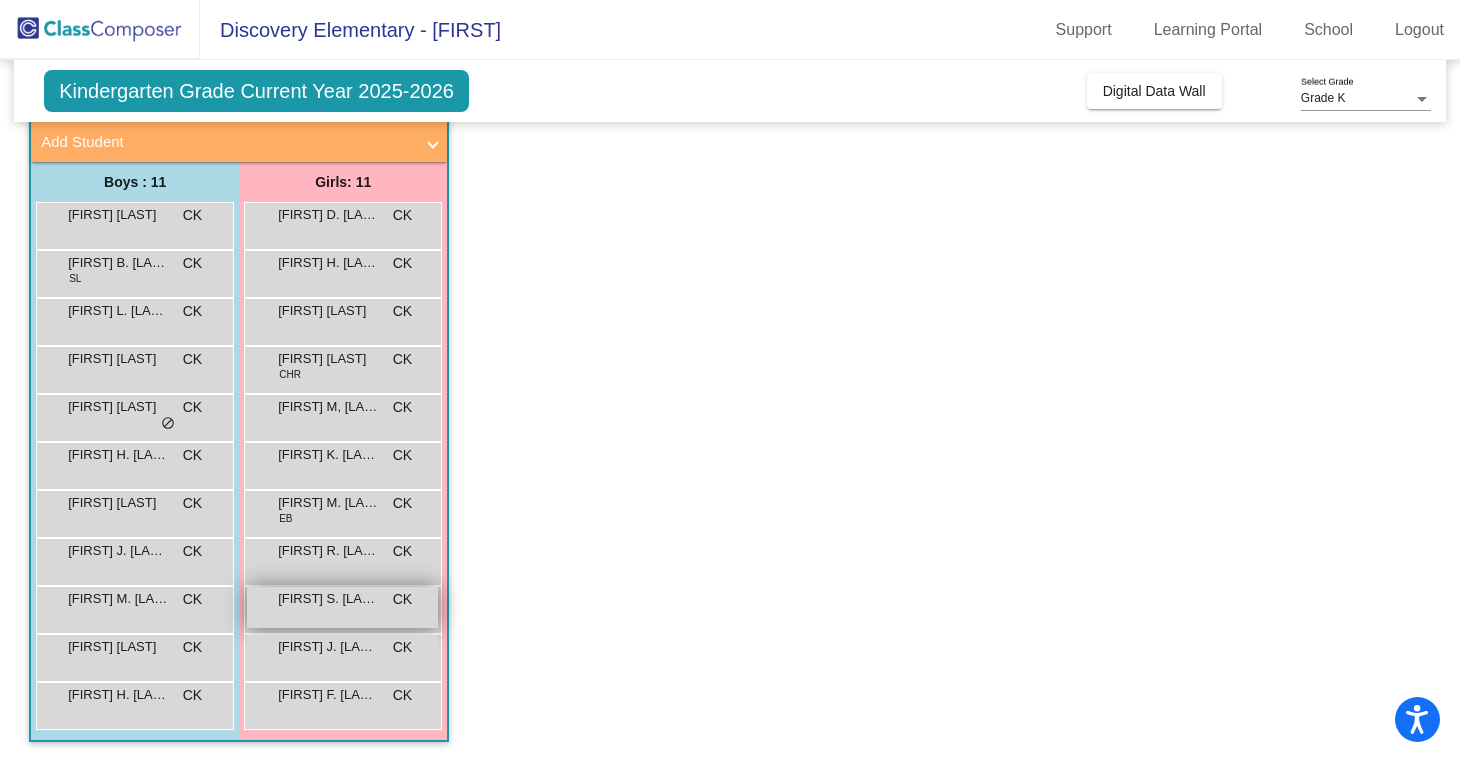 click on "[FIRST] S. [LAST] CK lock do_not_disturb_alt" at bounding box center (342, 607) 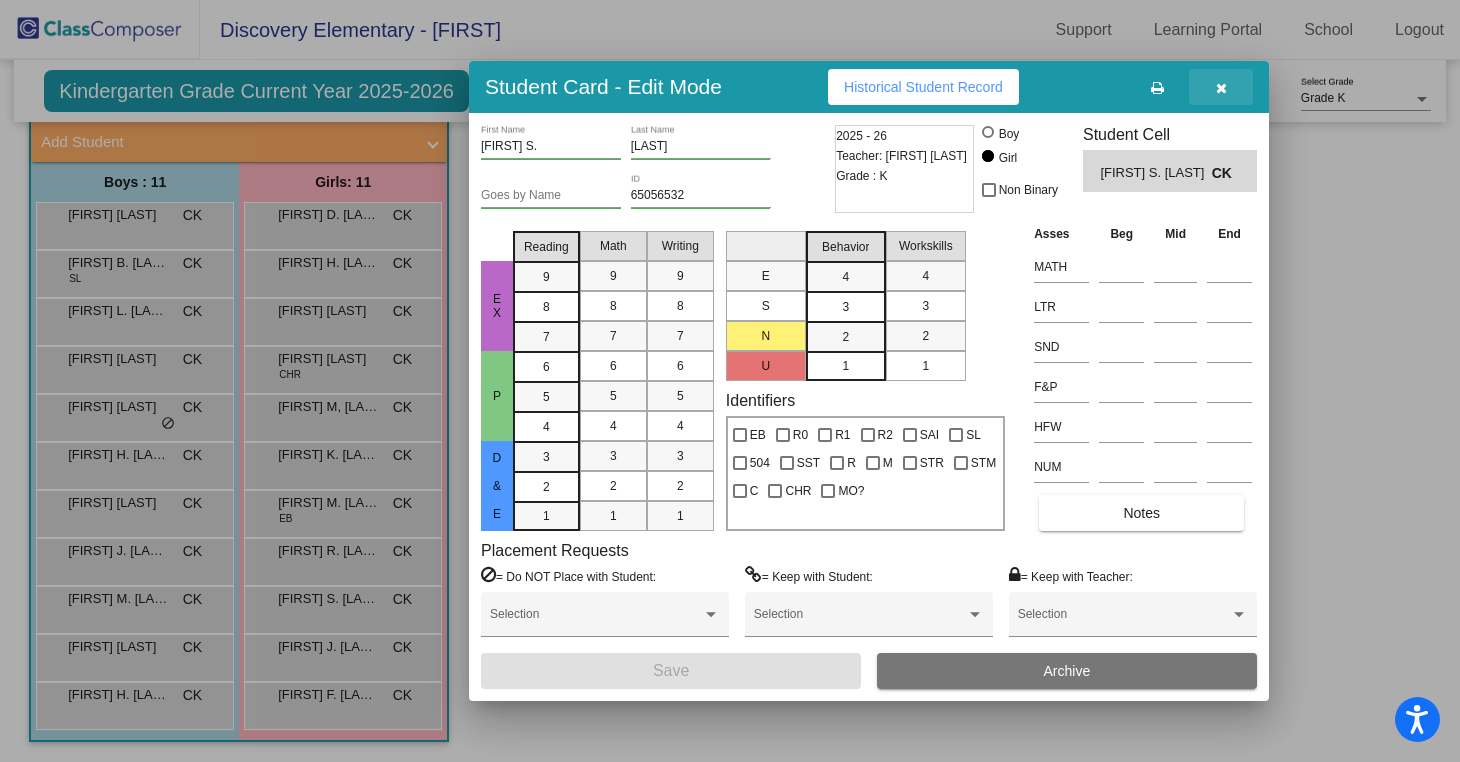 click at bounding box center (1221, 88) 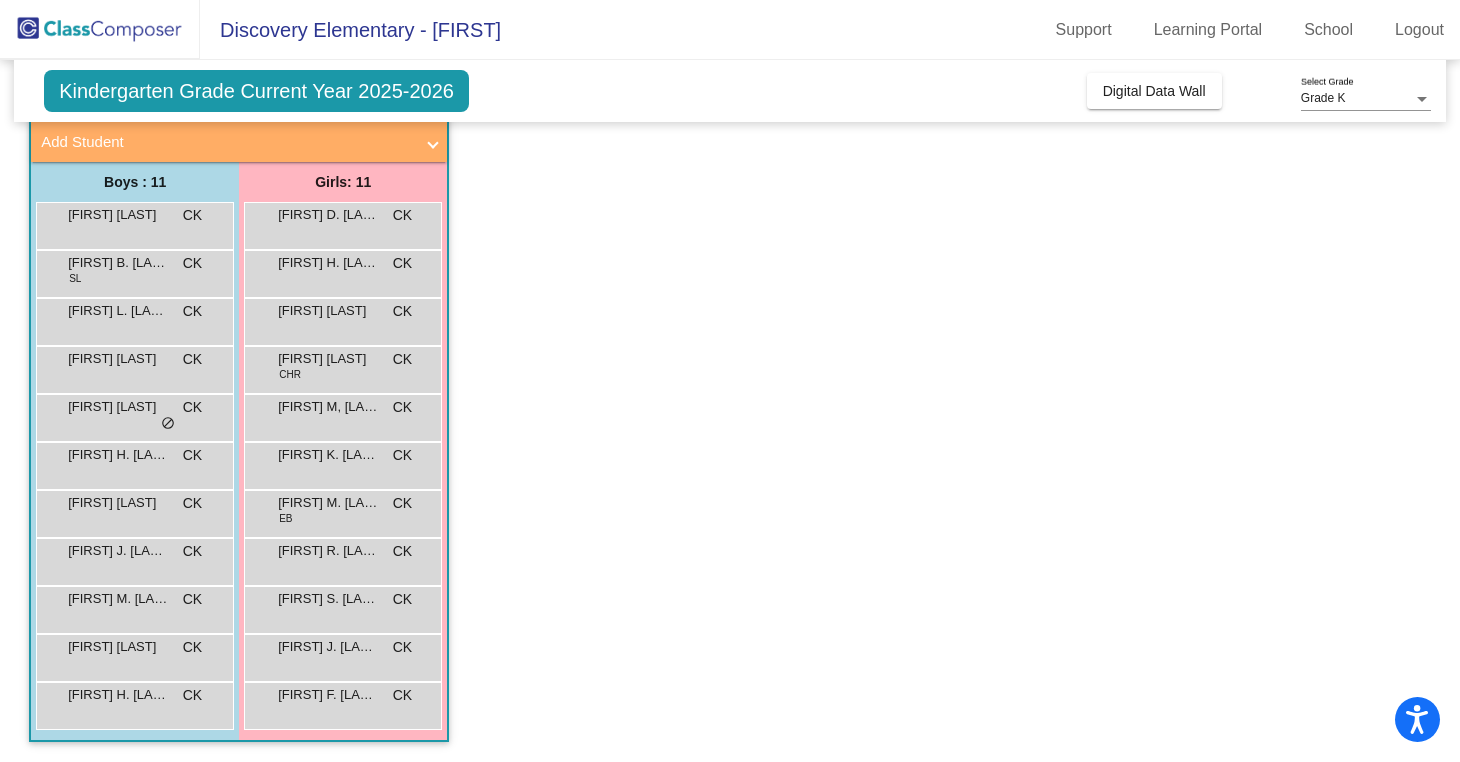 scroll, scrollTop: 0, scrollLeft: 0, axis: both 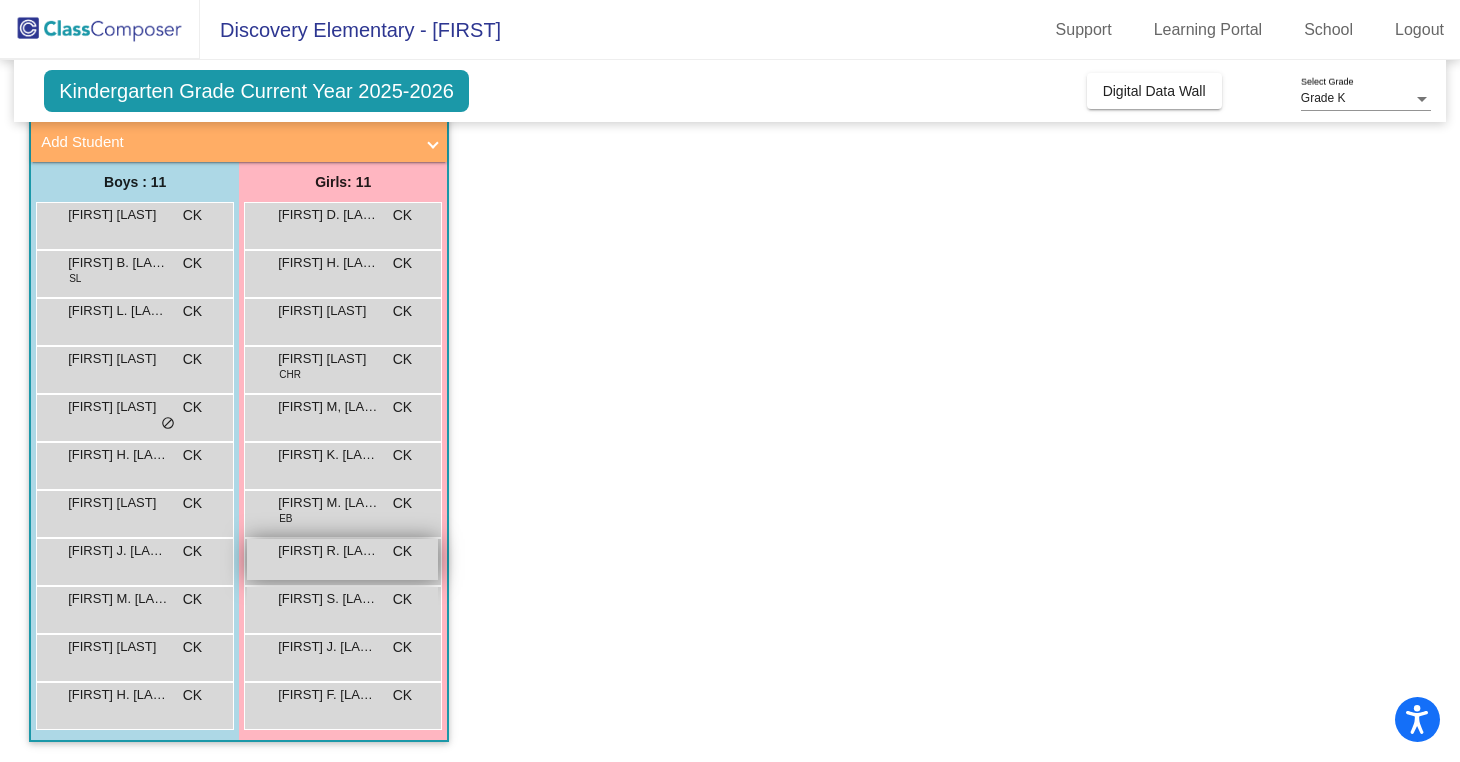 click on "[FIRST] R. [LAST] CK lock do_not_disturb_alt" at bounding box center [342, 559] 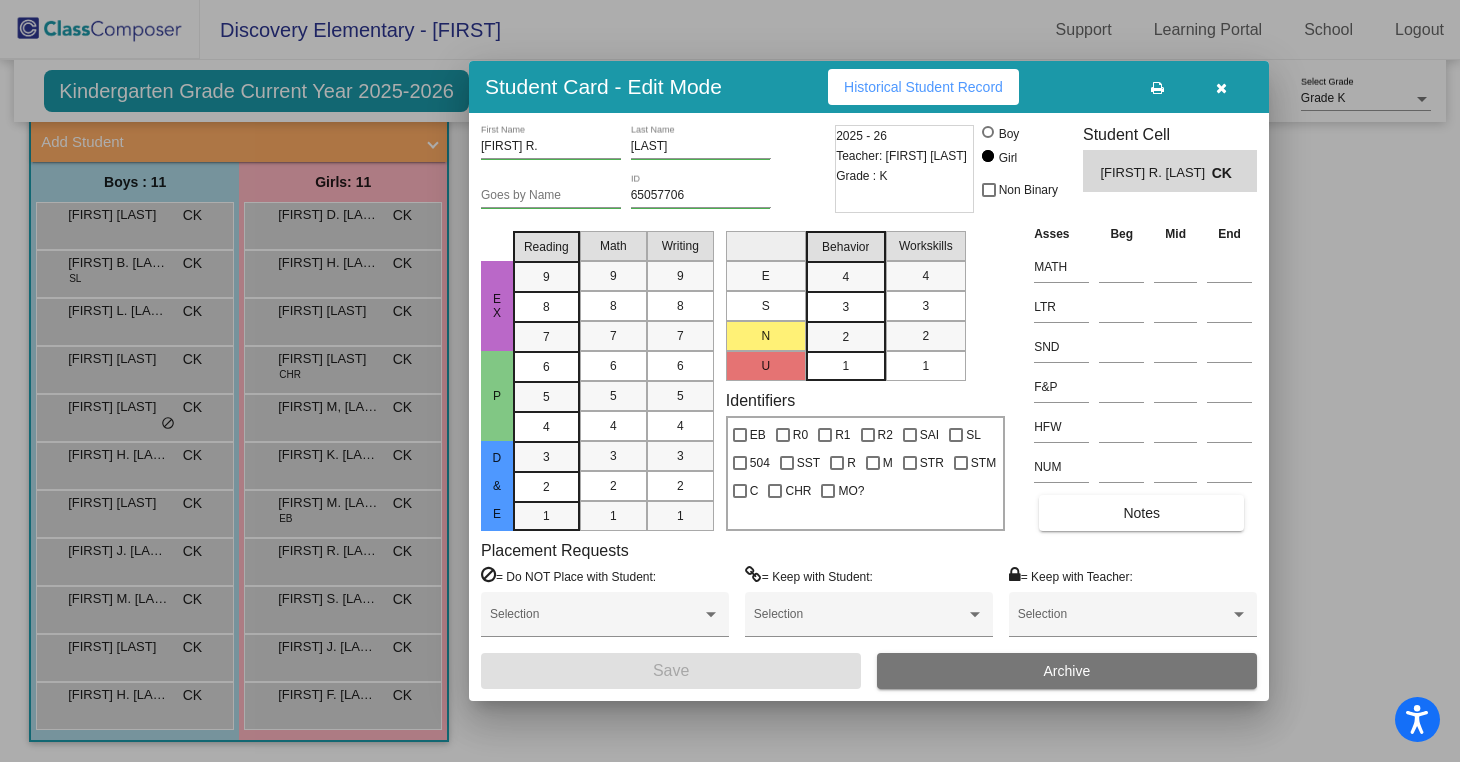 click on "Historical Student Record" at bounding box center (923, 87) 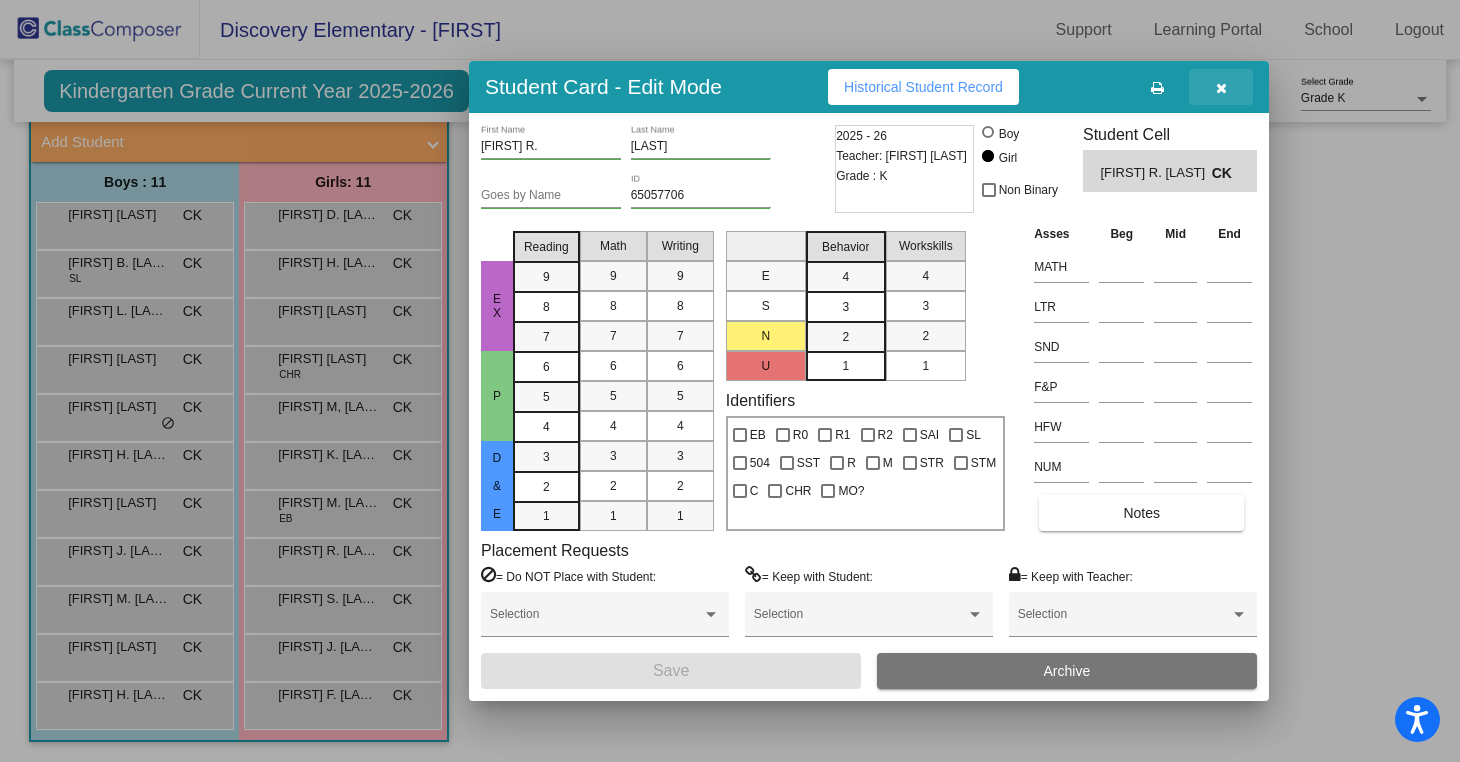 click at bounding box center [1221, 88] 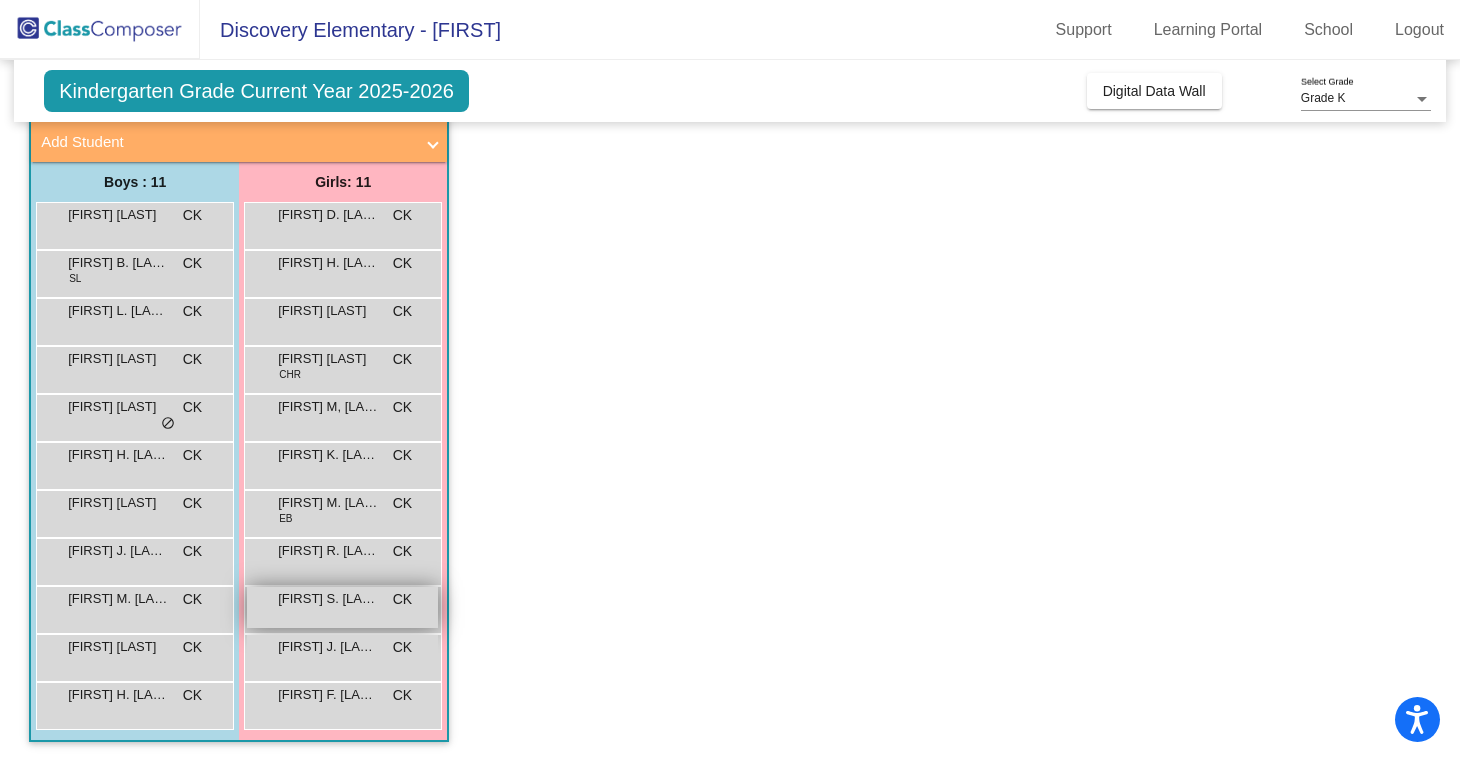 click on "[FIRST] S. [LAST]" at bounding box center [328, 599] 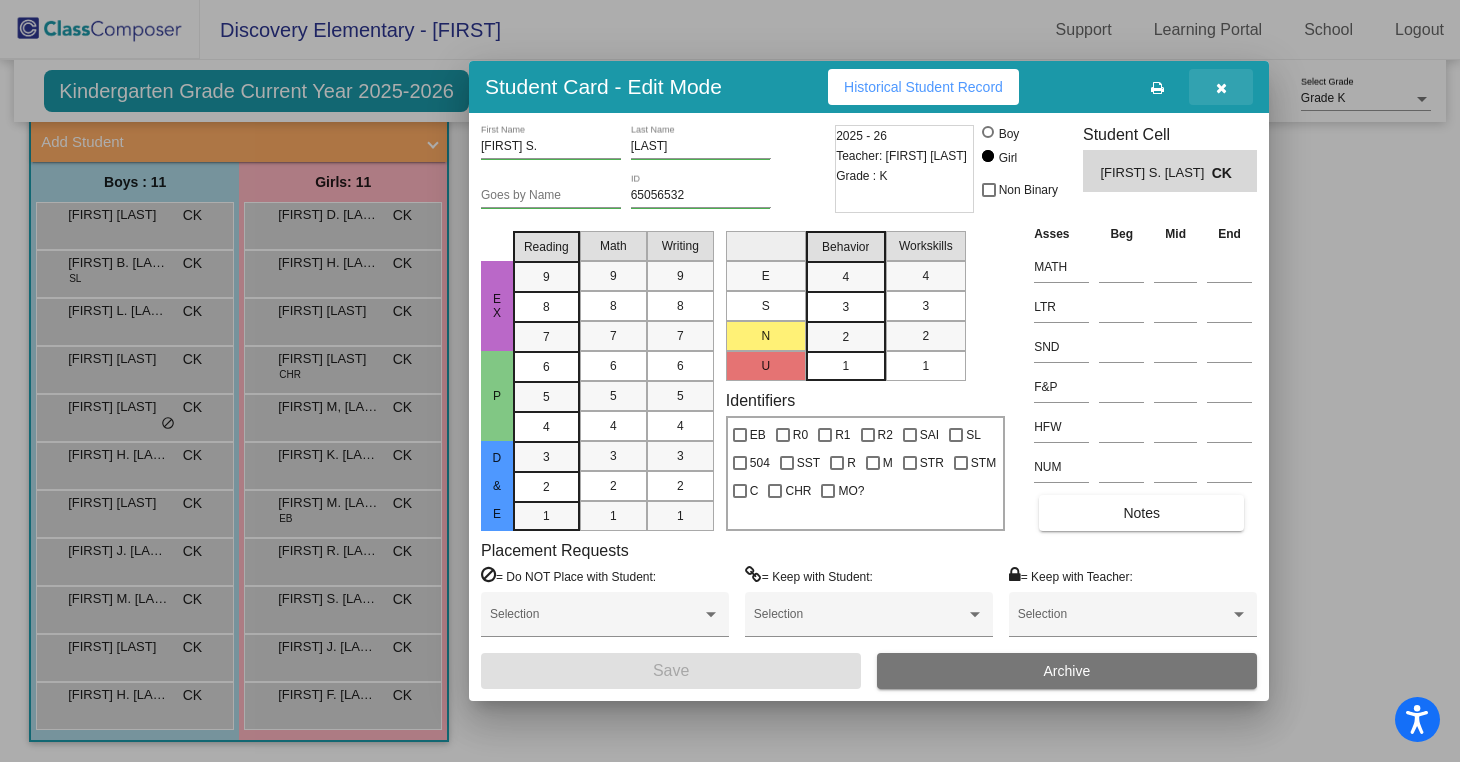 click at bounding box center (1221, 88) 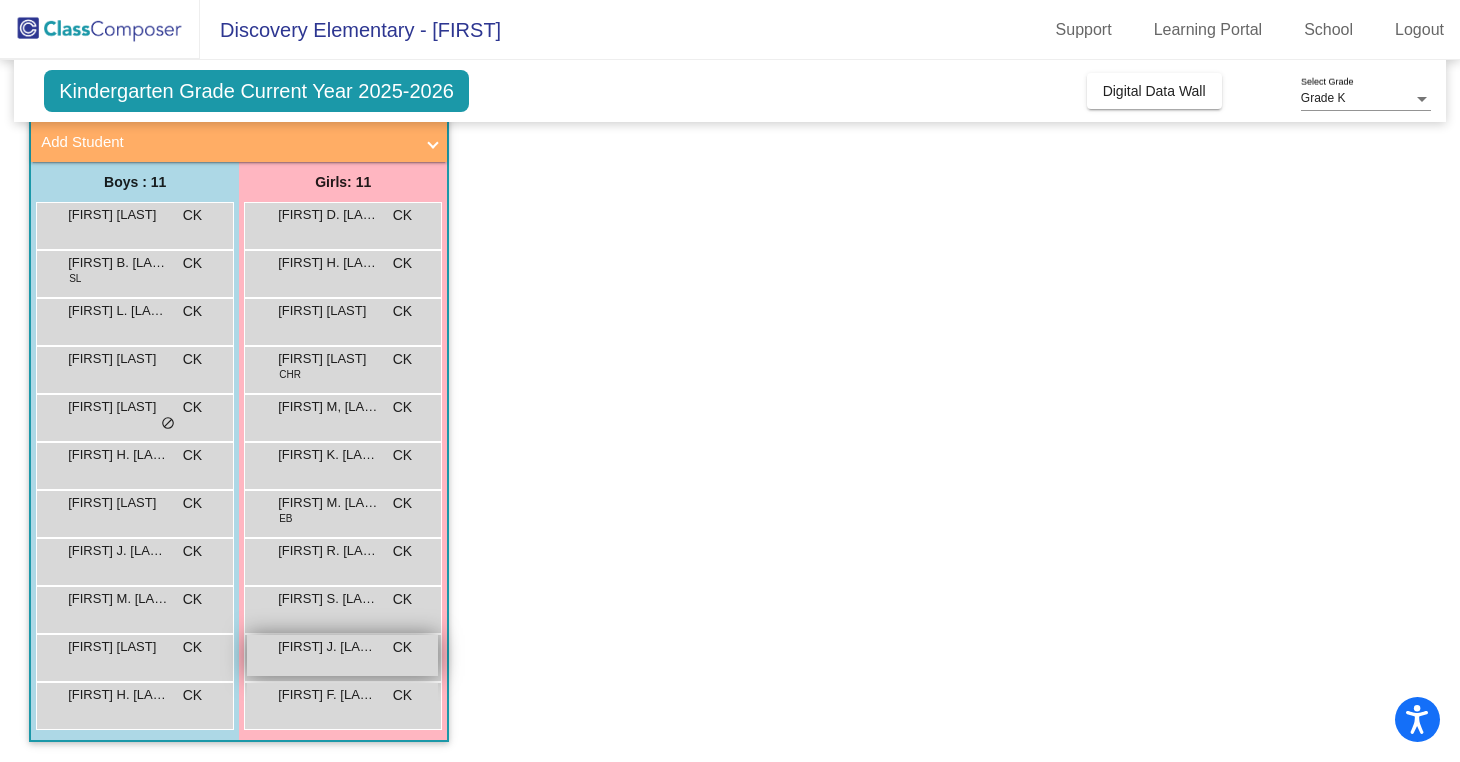 click on "[FIRST] J. [LAST] CK lock do_not_disturb_alt" at bounding box center [342, 655] 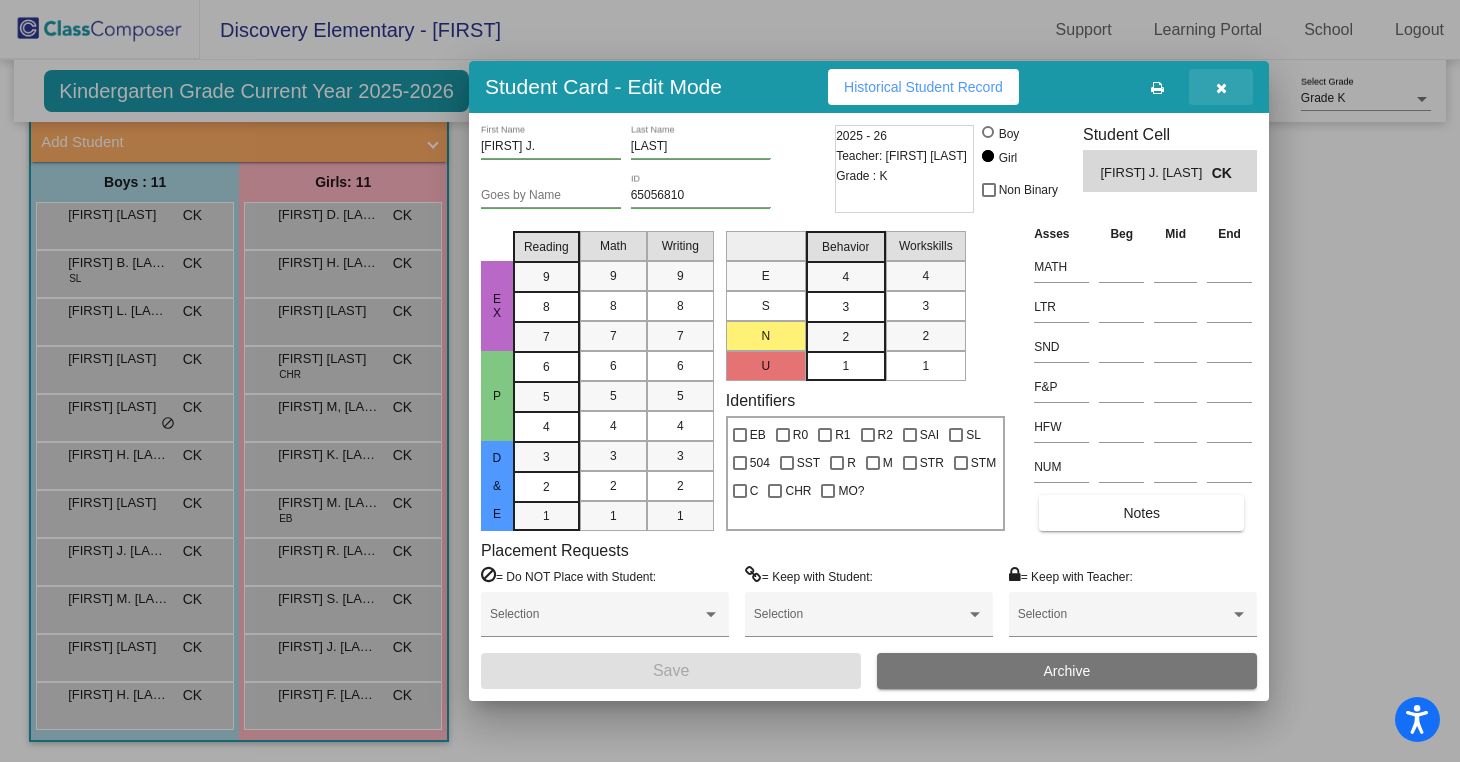 click at bounding box center [1221, 88] 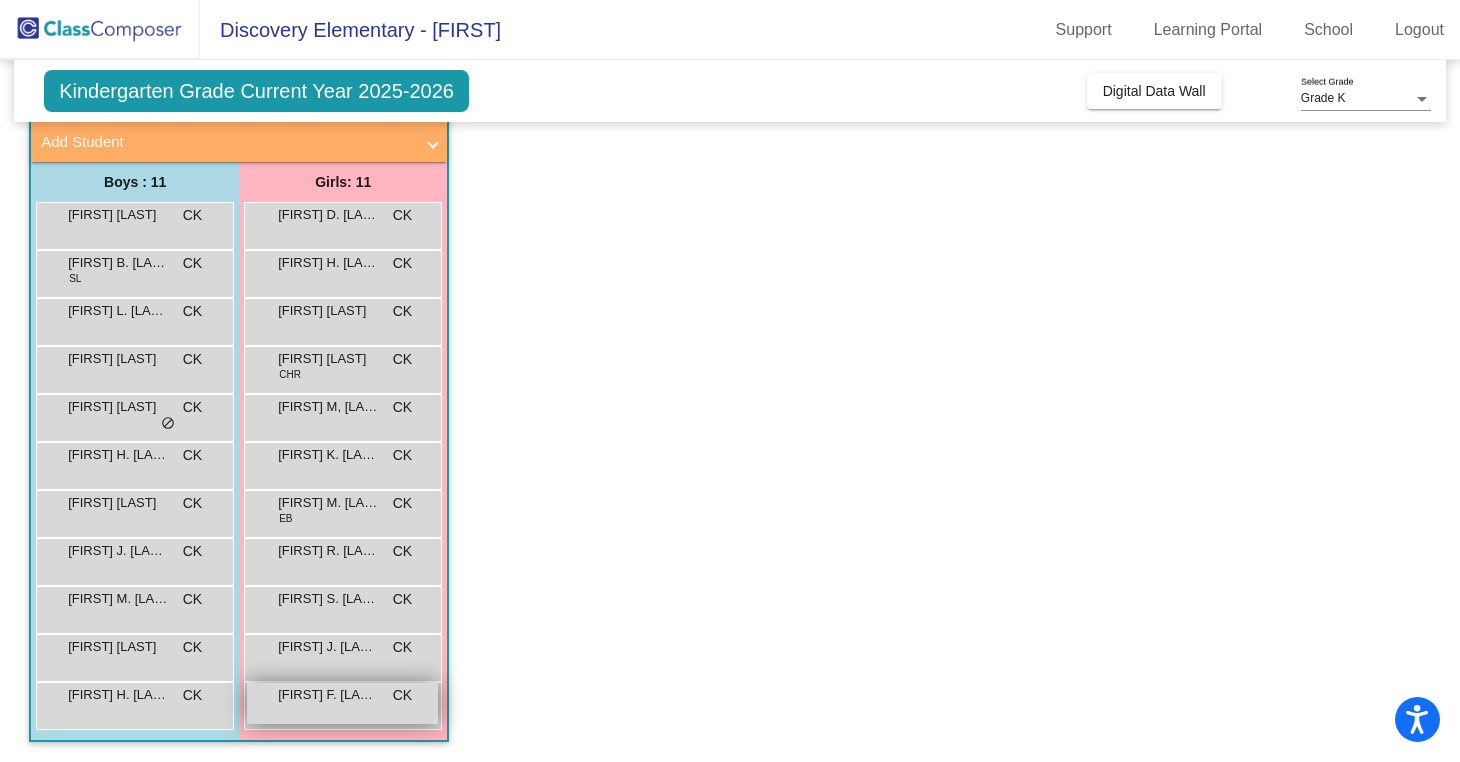 click on "[FIRST] F. [LAST]" at bounding box center [328, 695] 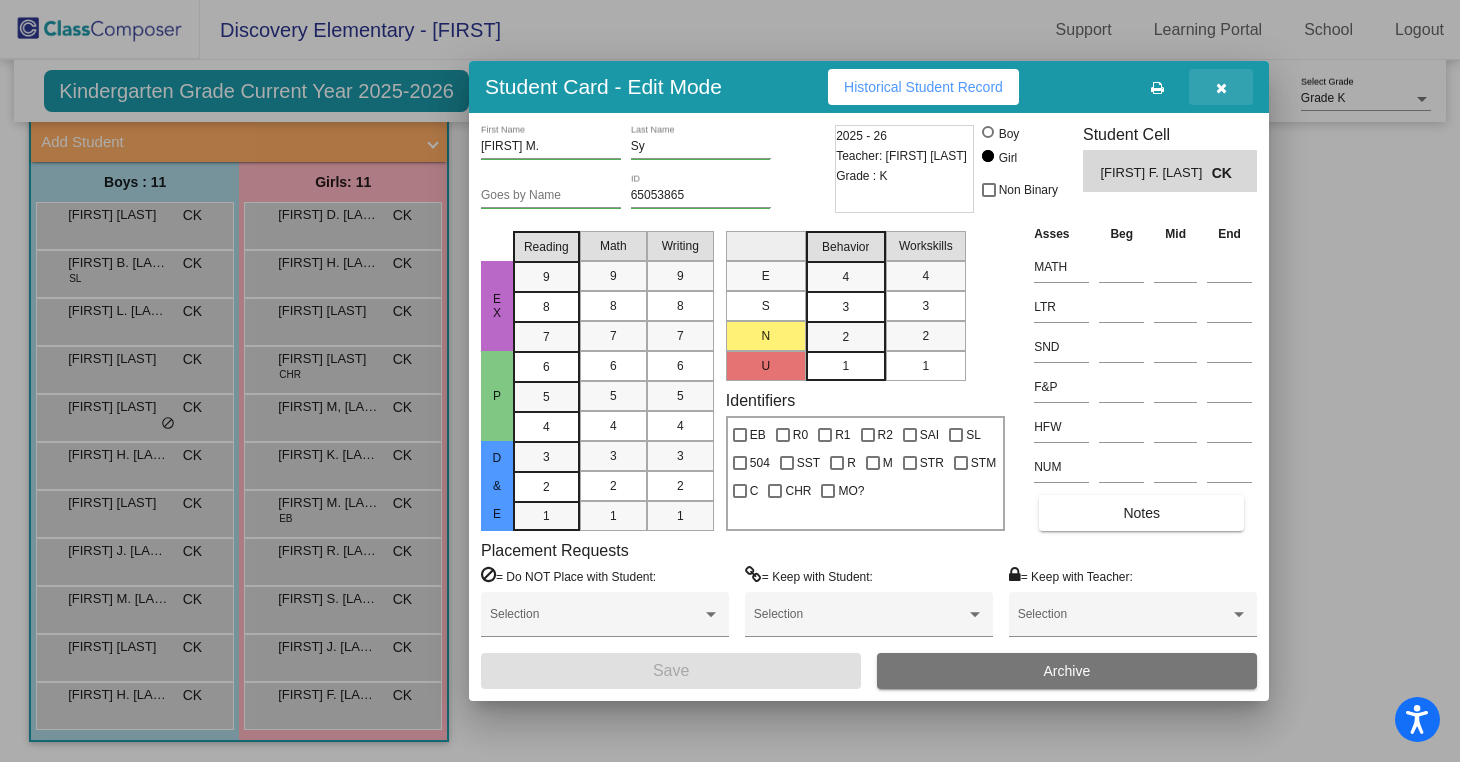click at bounding box center [1221, 87] 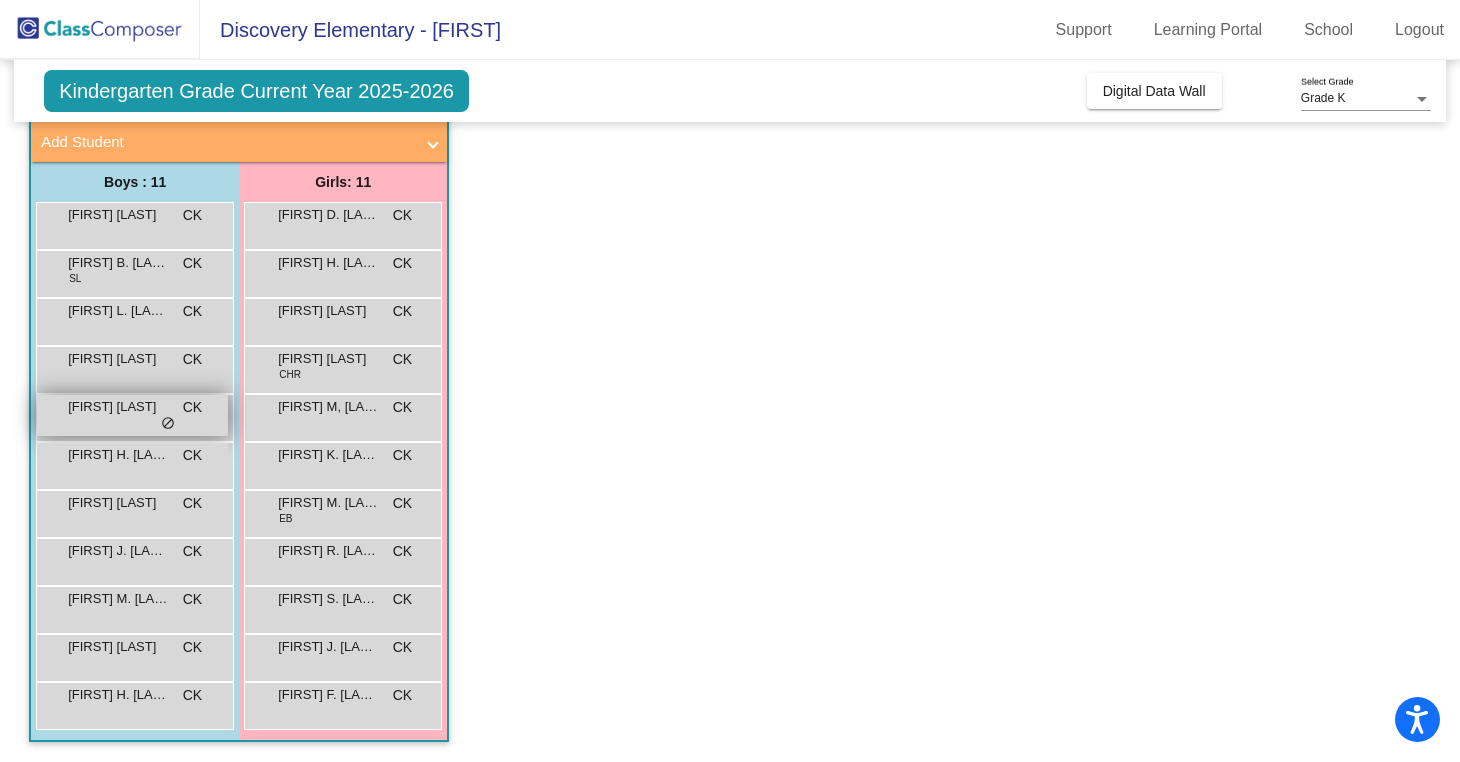 click on "do_not_disturb_alt" at bounding box center (168, 424) 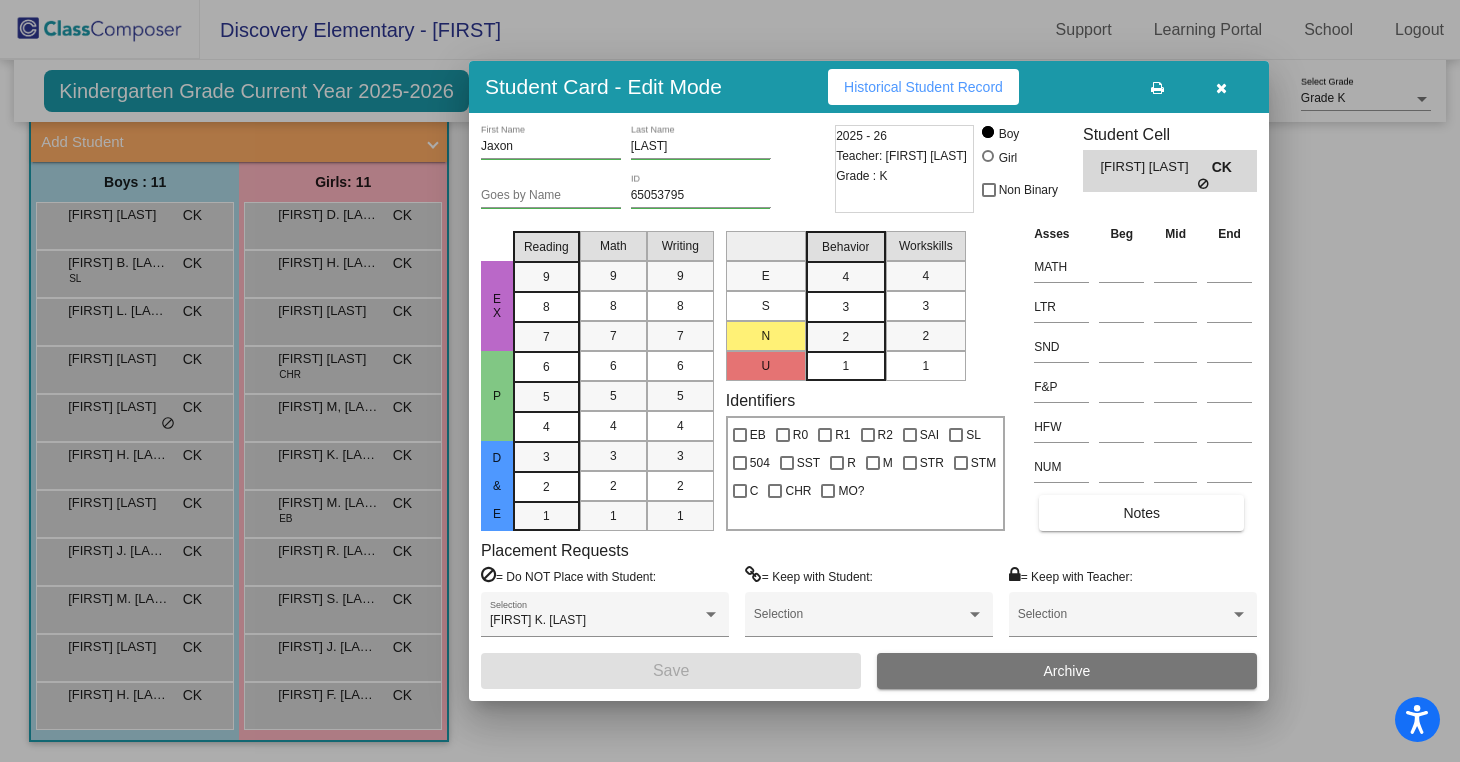 click at bounding box center (1204, 184) 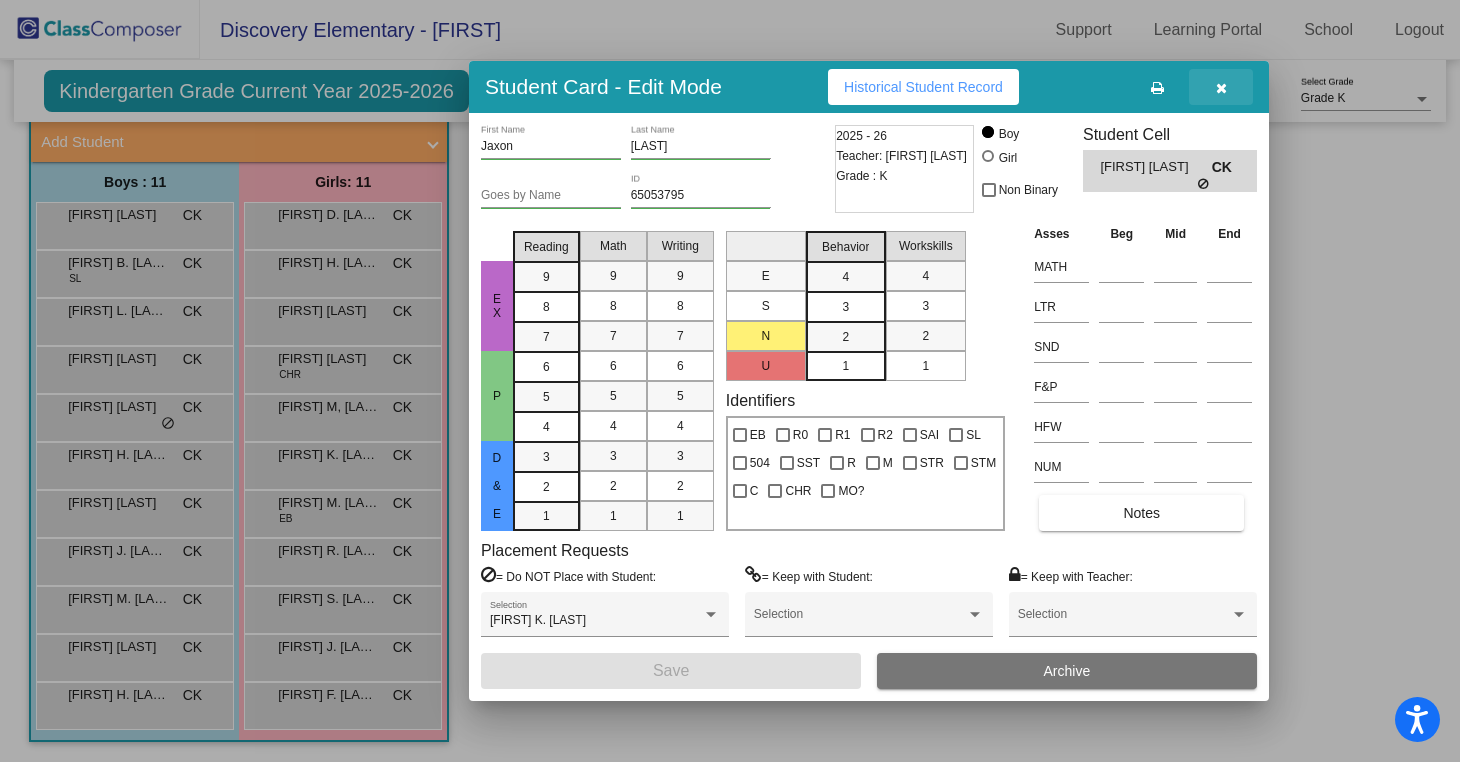 click at bounding box center (1221, 88) 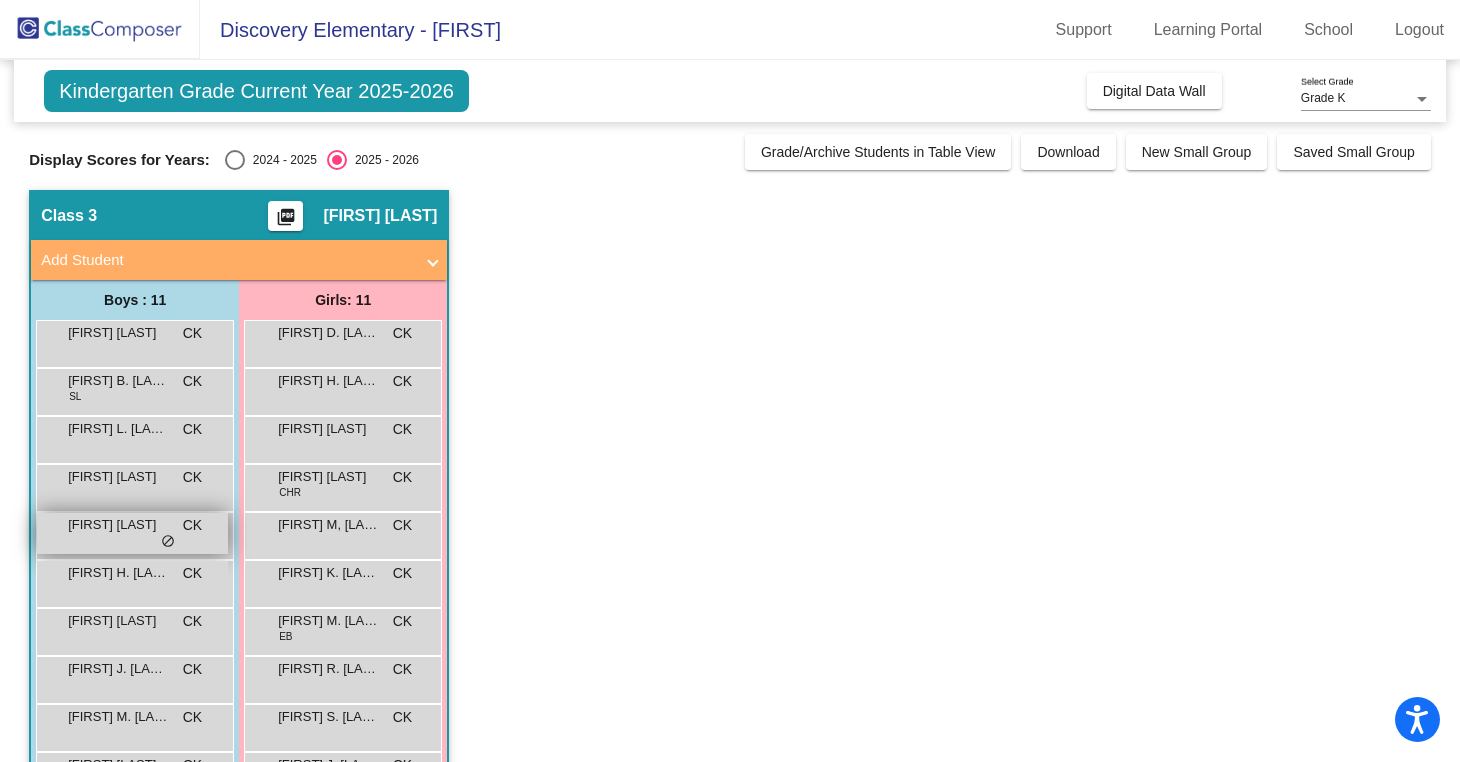 scroll, scrollTop: 118, scrollLeft: 0, axis: vertical 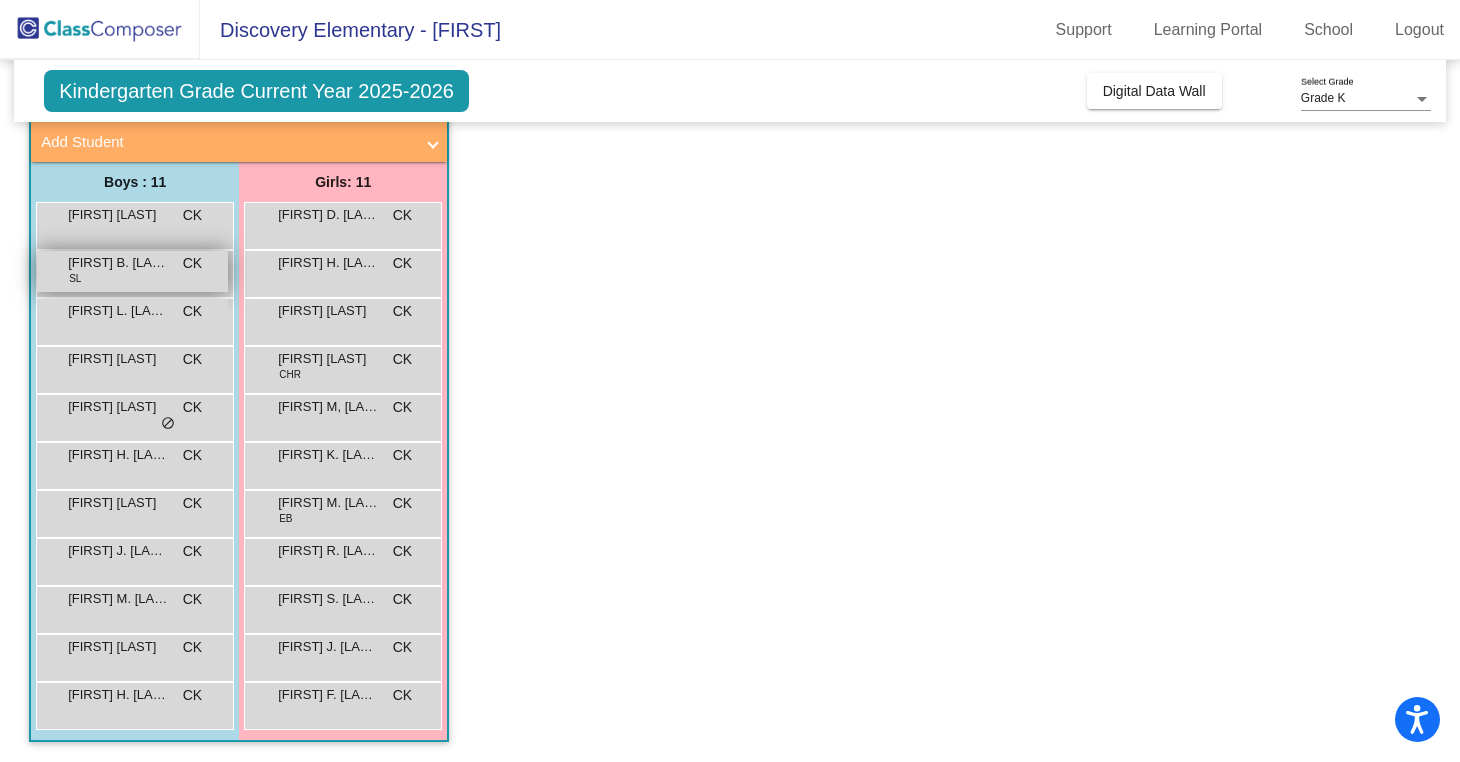 click on "[FIRST] B. [LAST] SL CK lock do_not_disturb_alt" at bounding box center [132, 271] 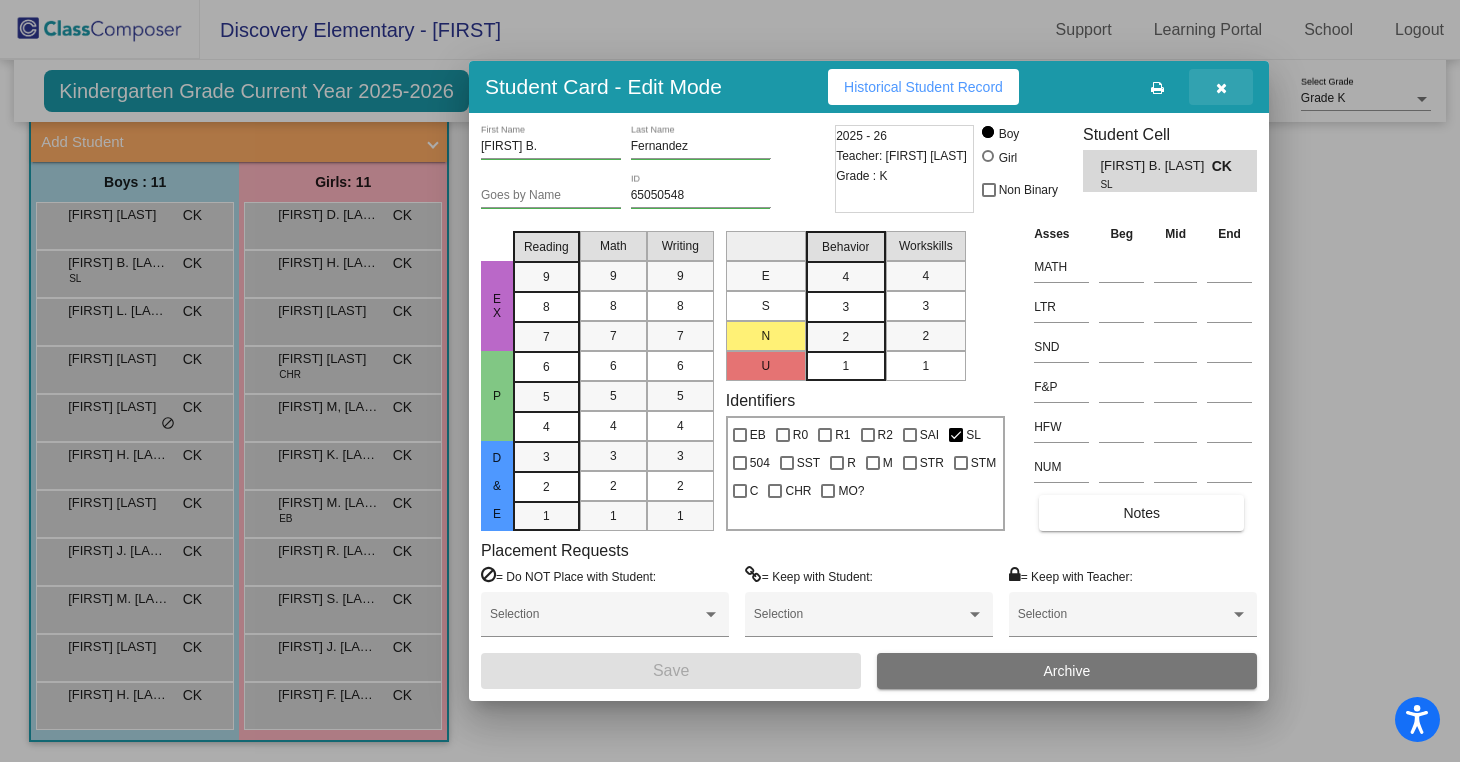 click at bounding box center (1221, 88) 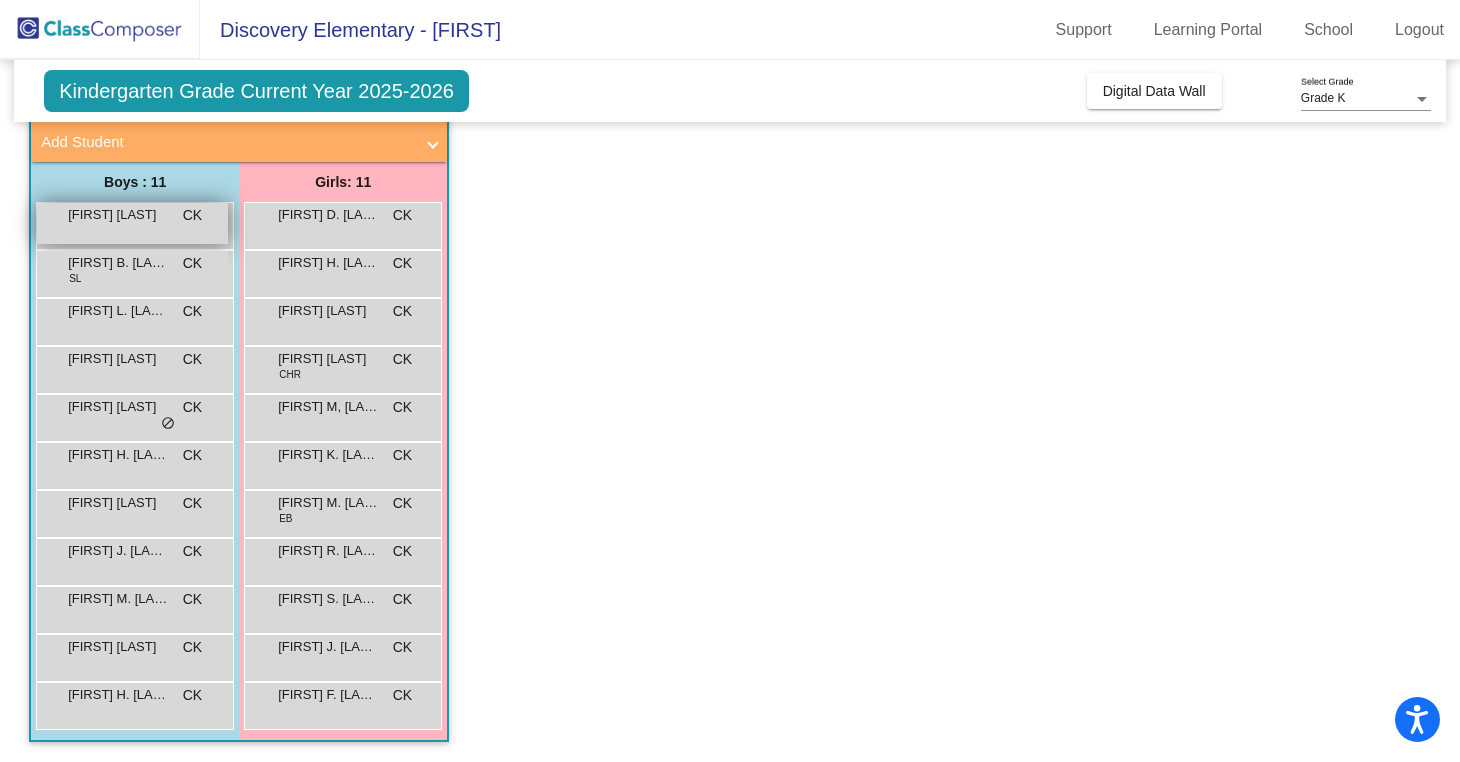 click on "[FIRST] [LAST] CK lock do_not_disturb_alt" at bounding box center (132, 223) 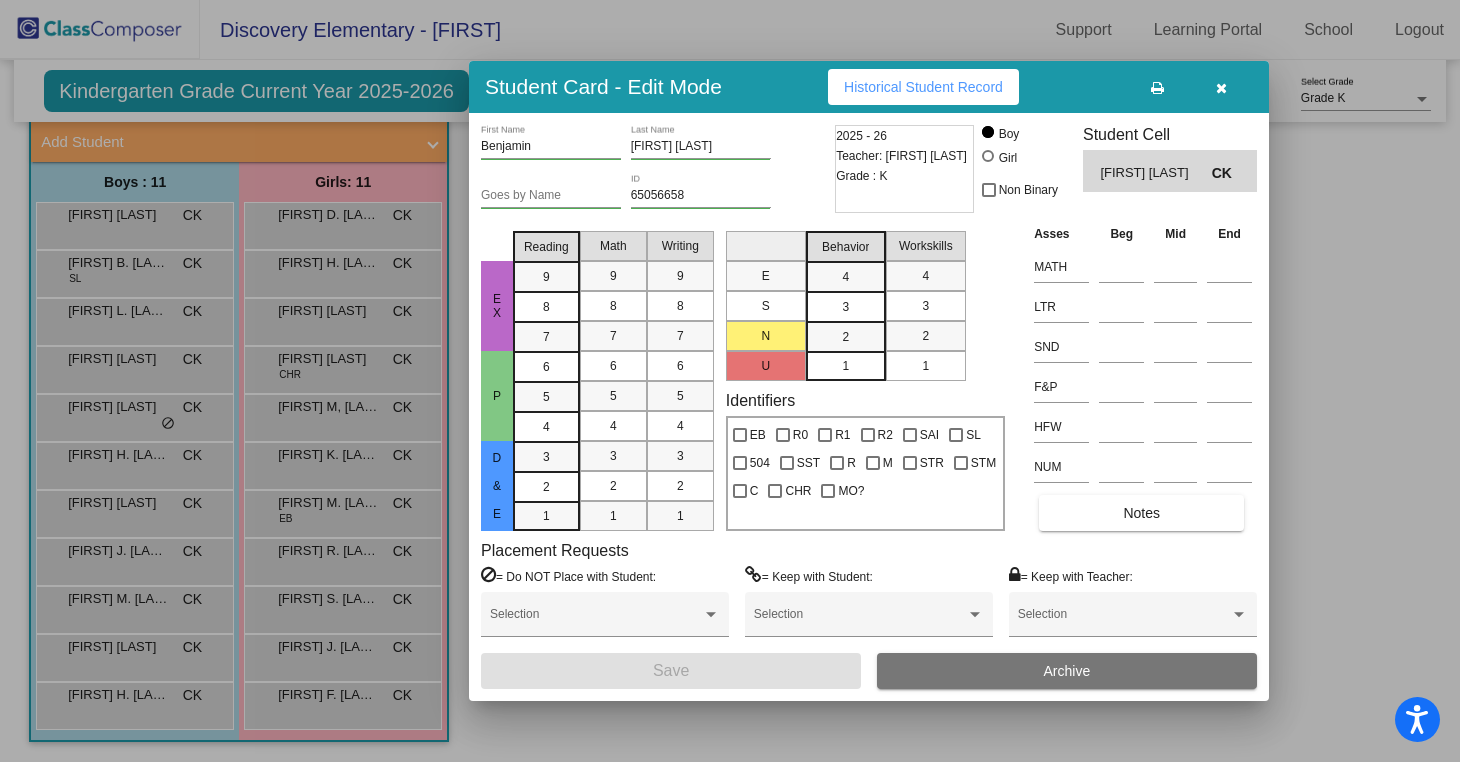 click at bounding box center (1221, 88) 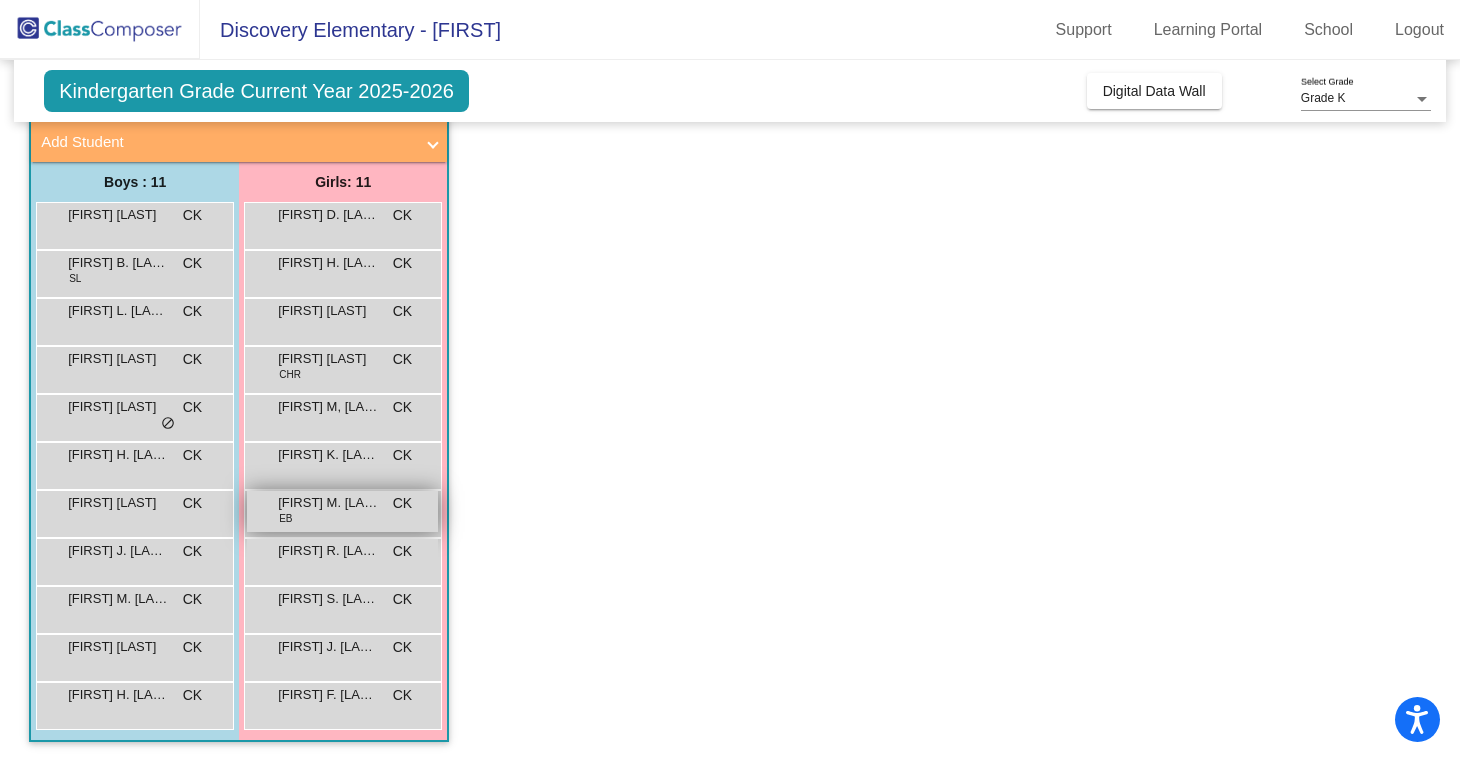 scroll, scrollTop: 0, scrollLeft: 0, axis: both 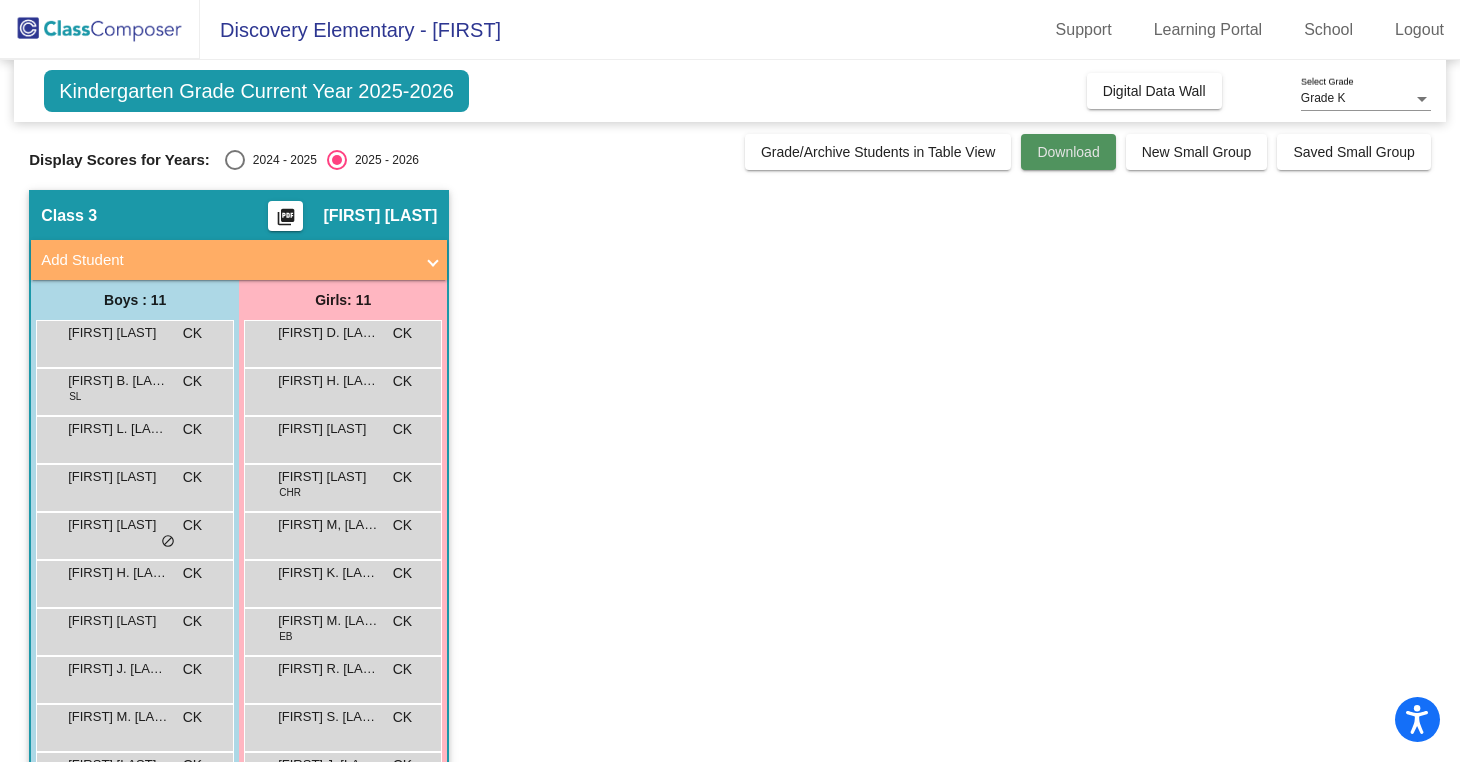 click on "Download" 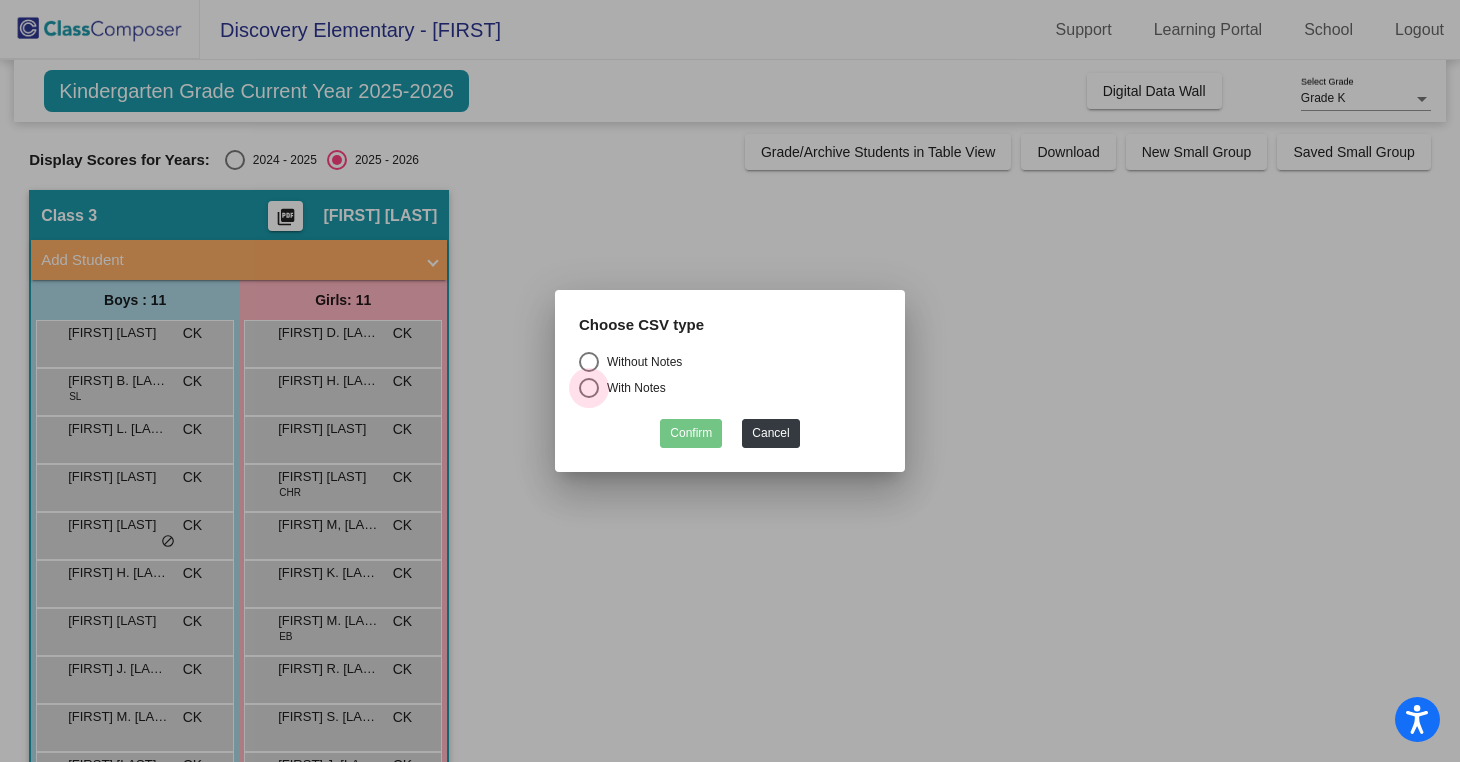 click at bounding box center (589, 388) 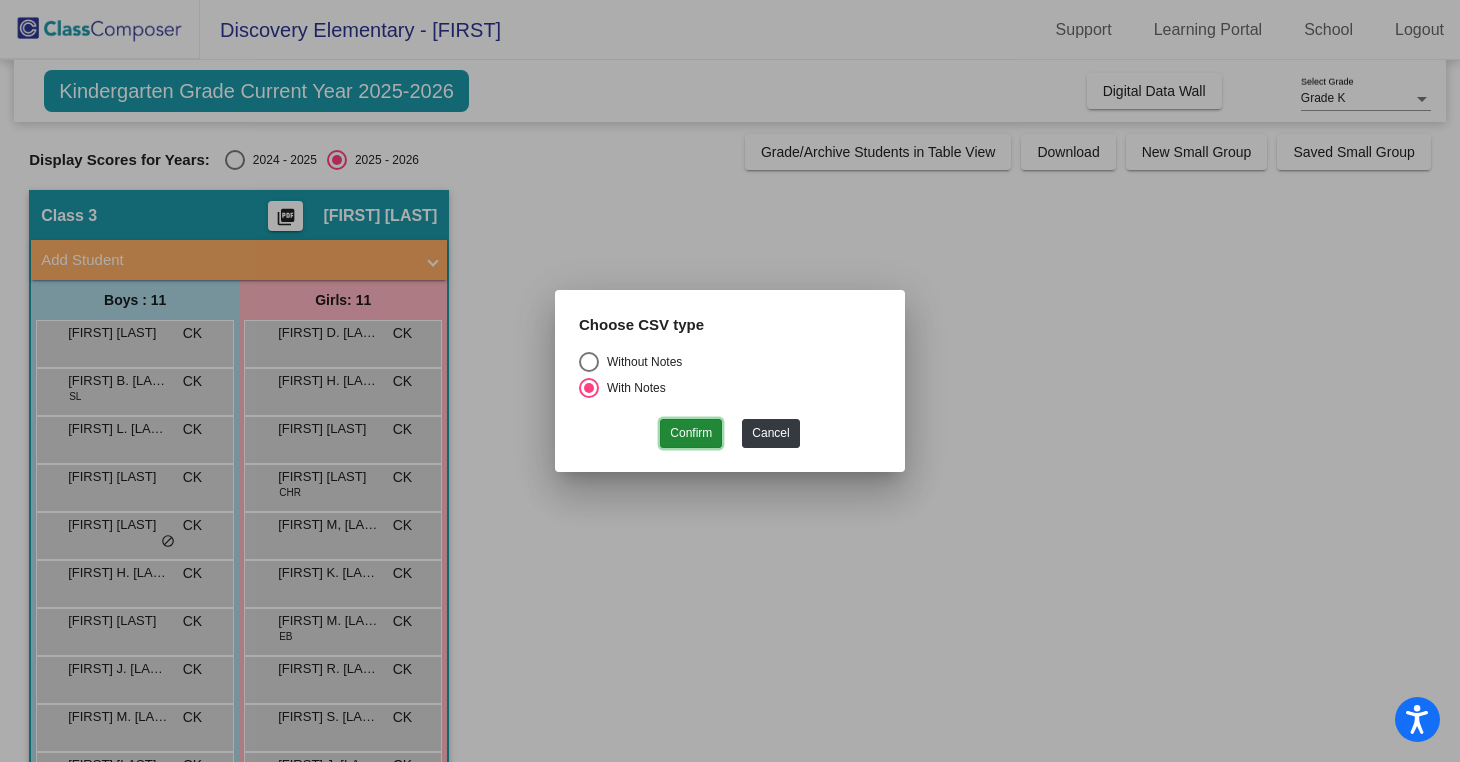 click on "Confirm" at bounding box center (691, 433) 